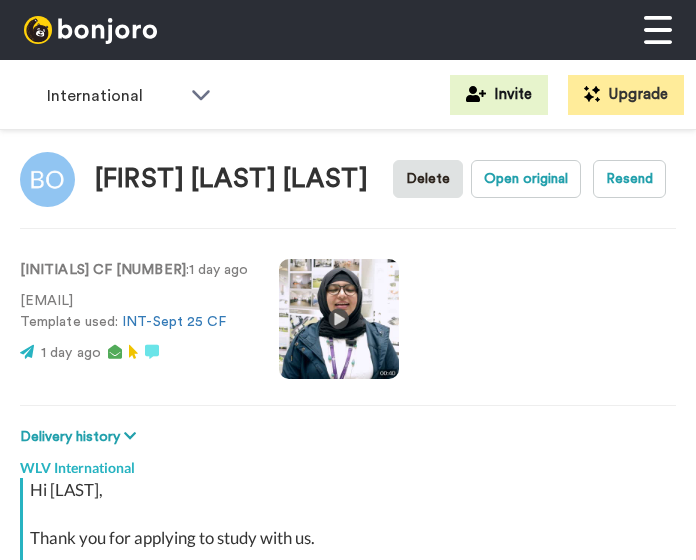 scroll, scrollTop: 0, scrollLeft: 0, axis: both 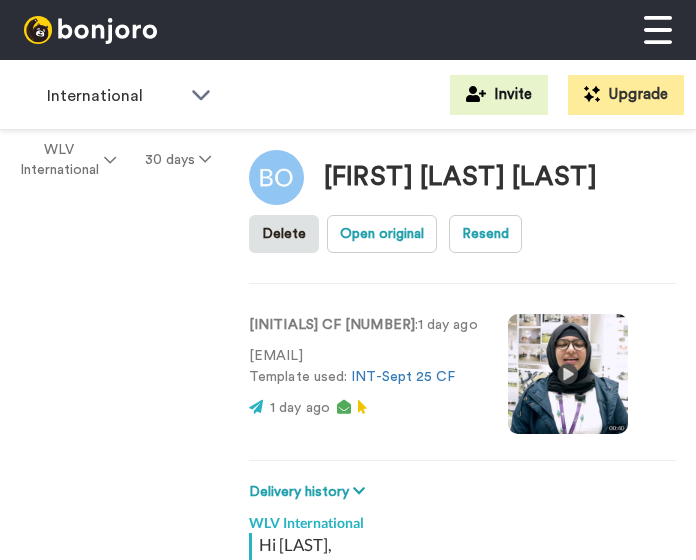 type on "x" 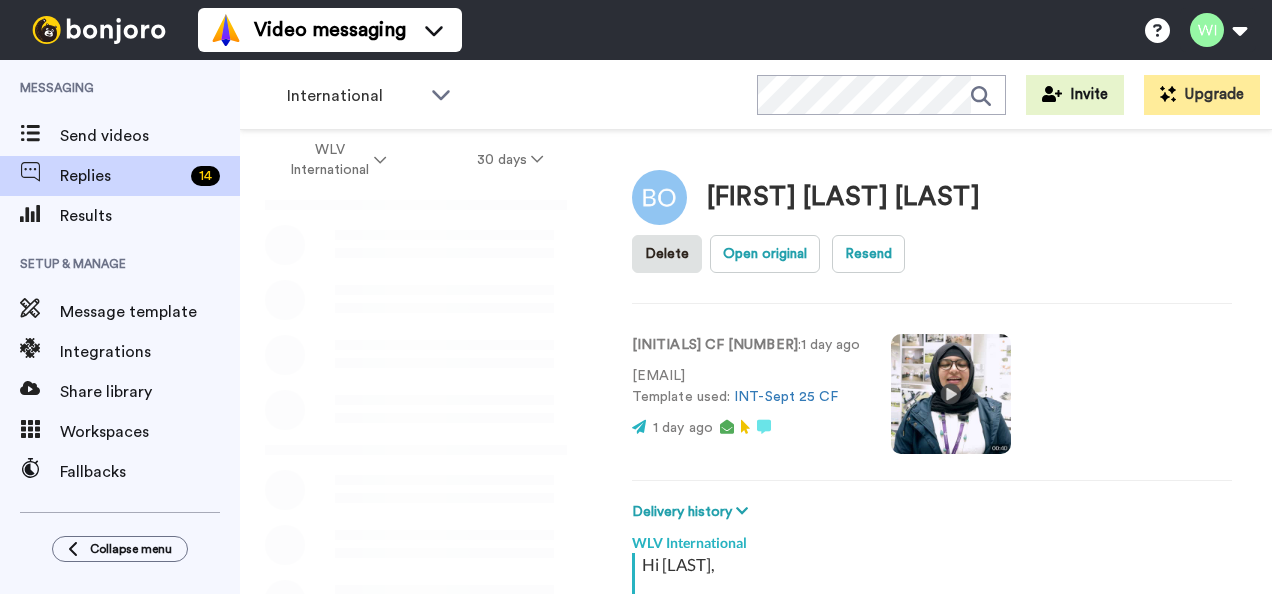scroll, scrollTop: 0, scrollLeft: 0, axis: both 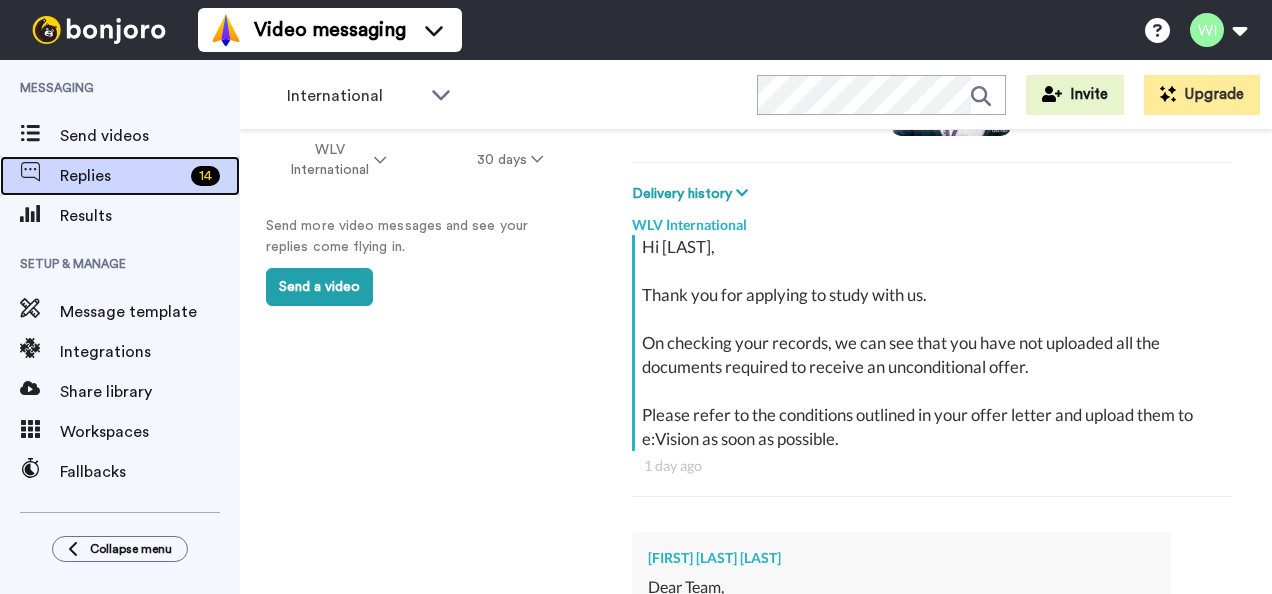 click on "Replies 14" at bounding box center [120, 176] 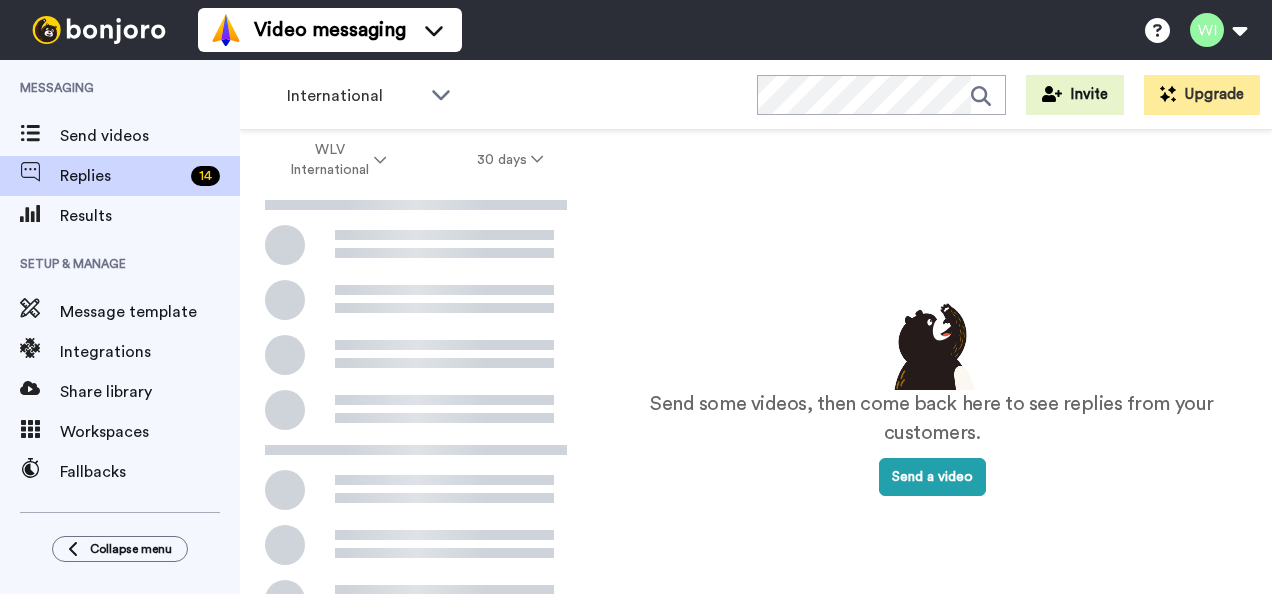 scroll, scrollTop: 0, scrollLeft: 0, axis: both 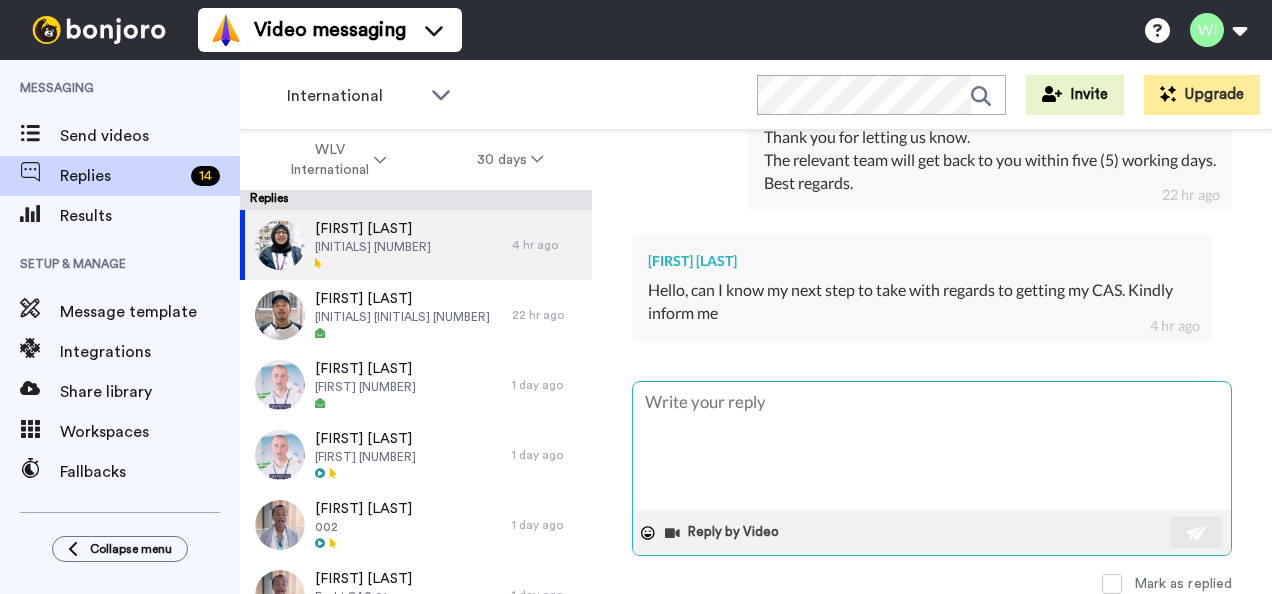 click at bounding box center (932, 446) 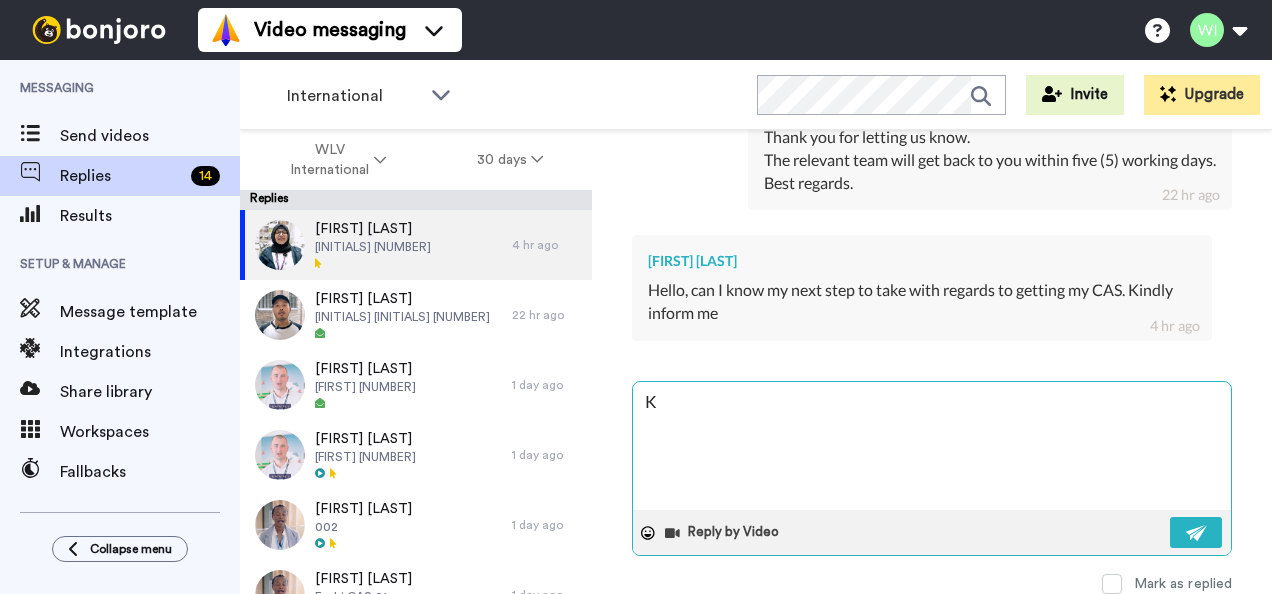 type on "x" 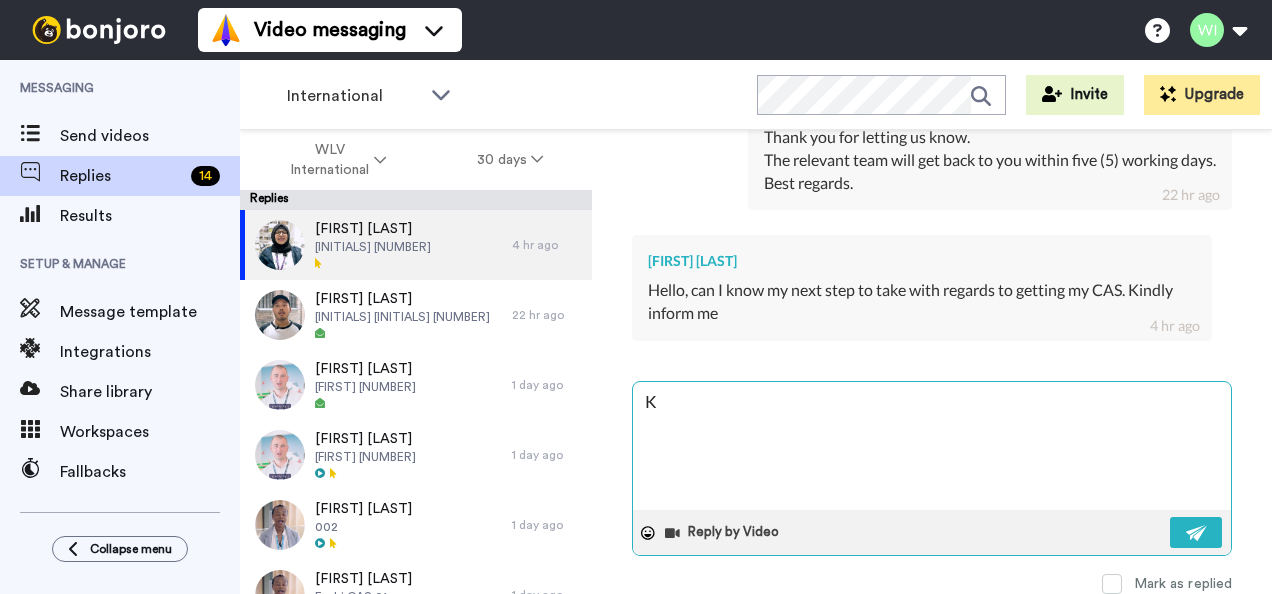 type on "Ki" 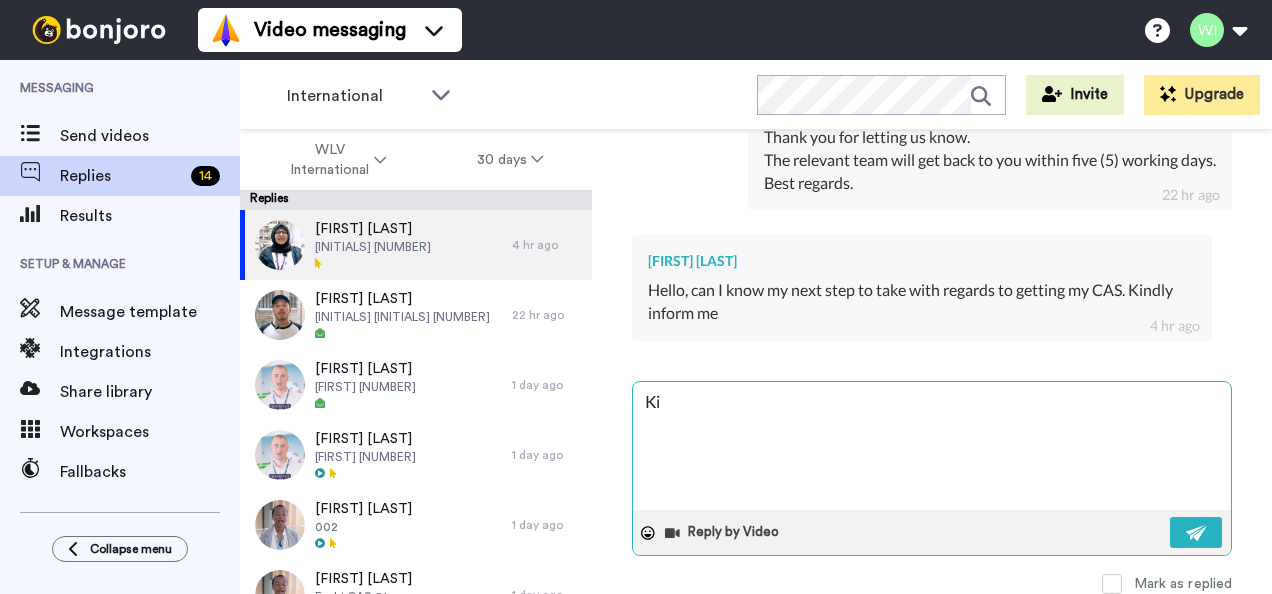 type on "x" 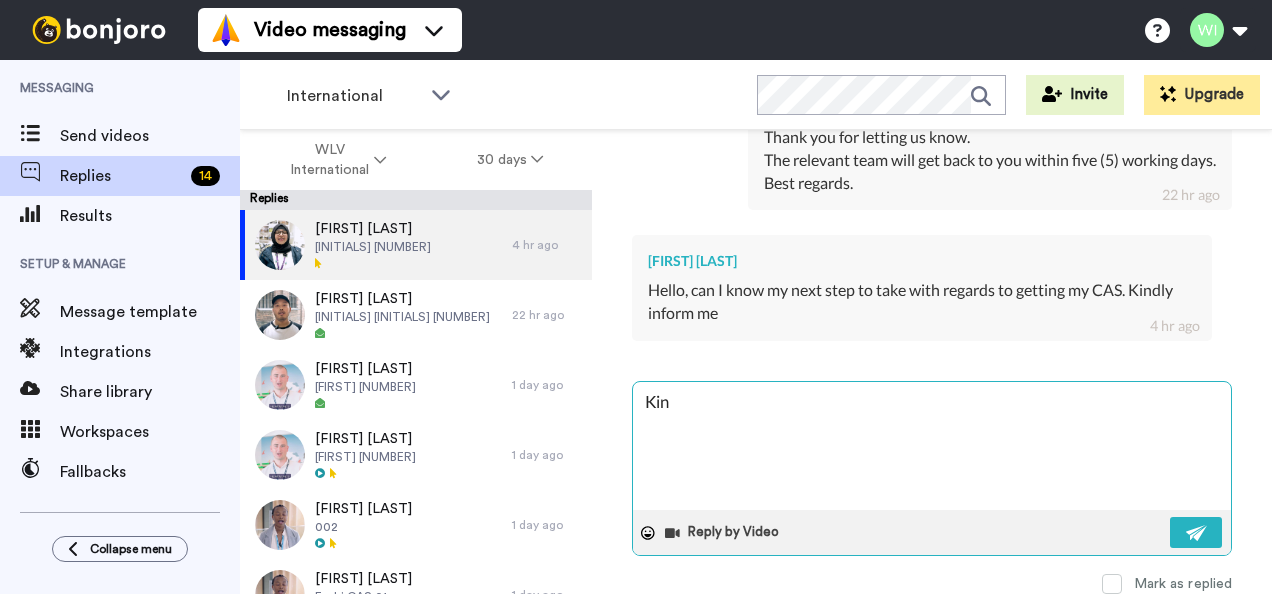 type on "x" 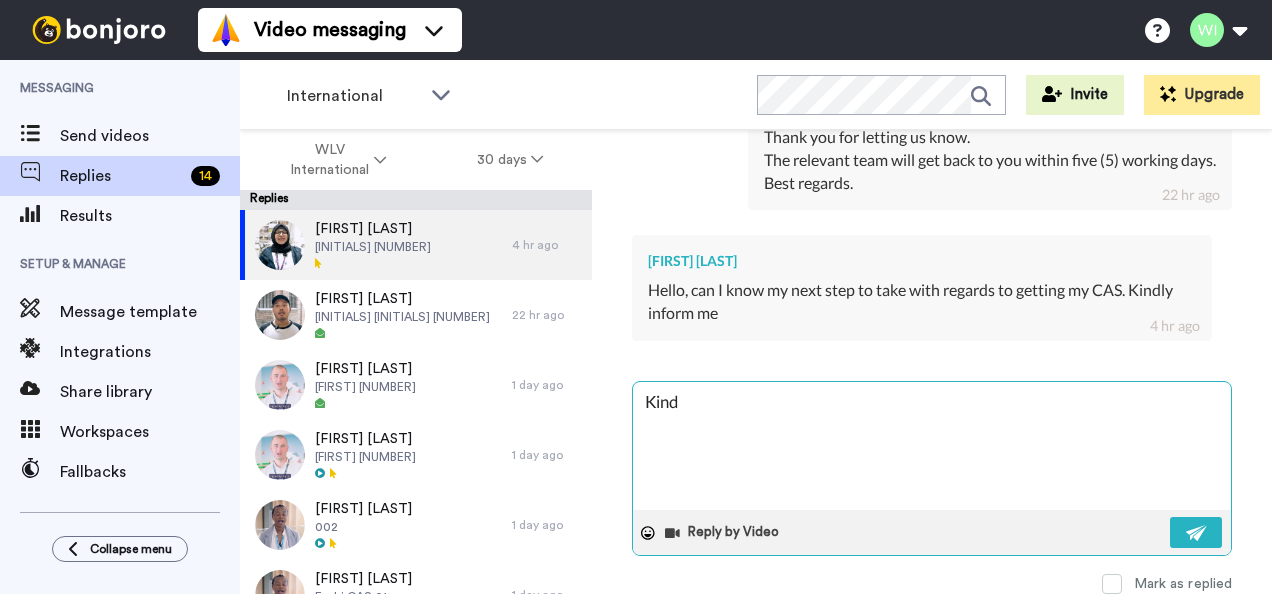 type on "x" 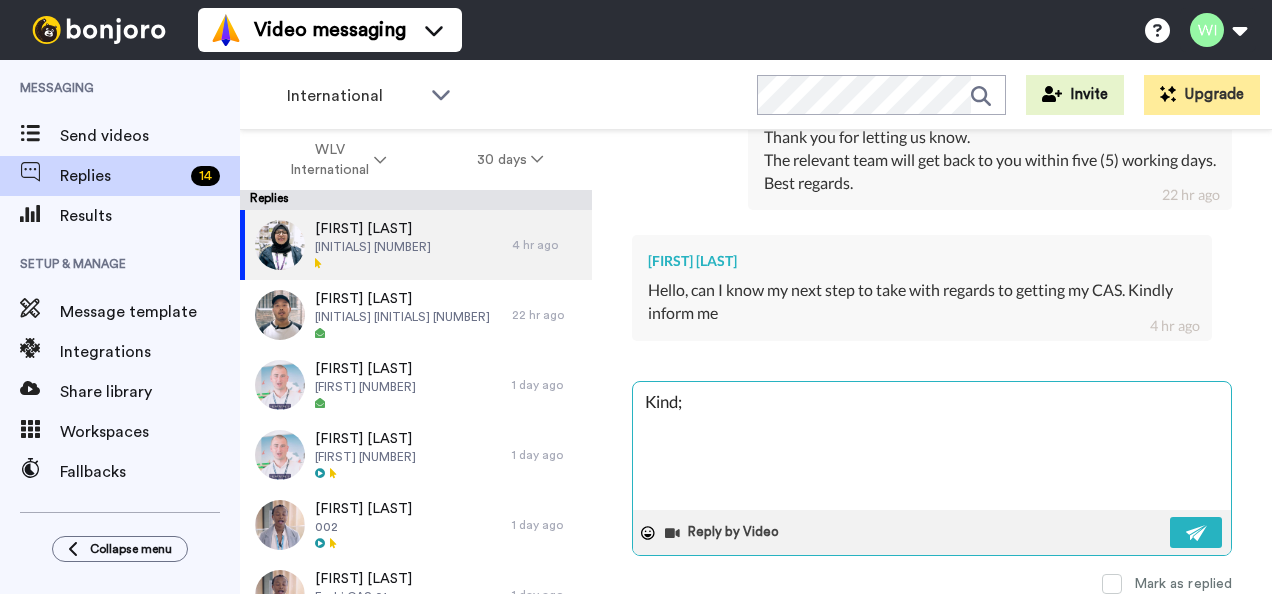 type on "x" 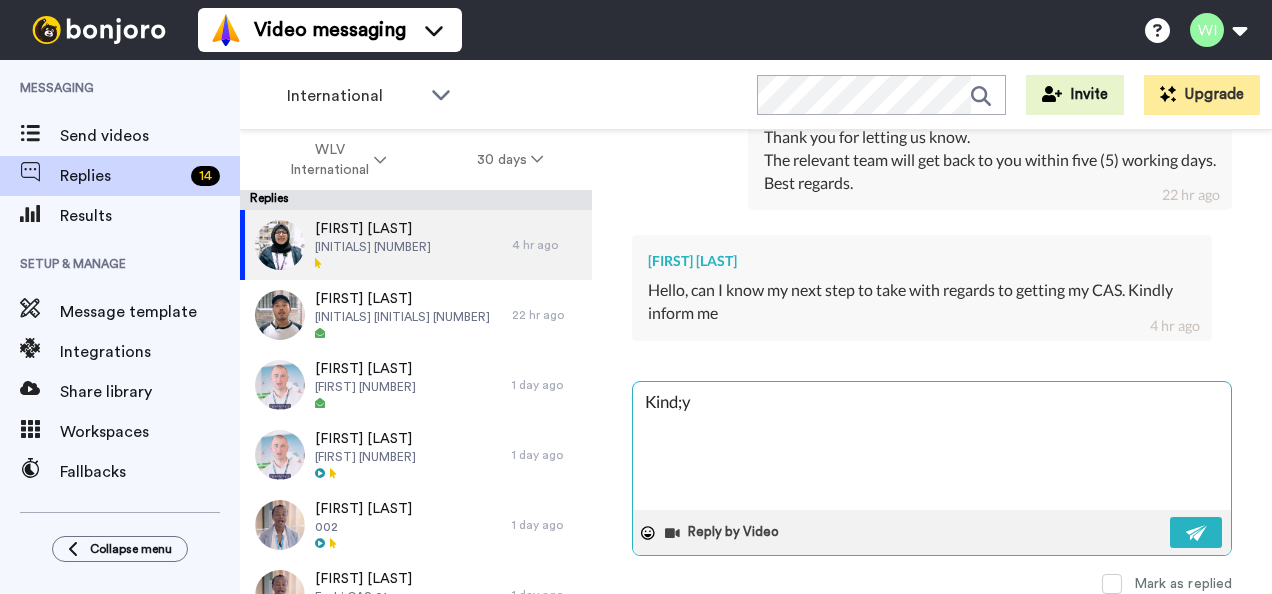 type on "x" 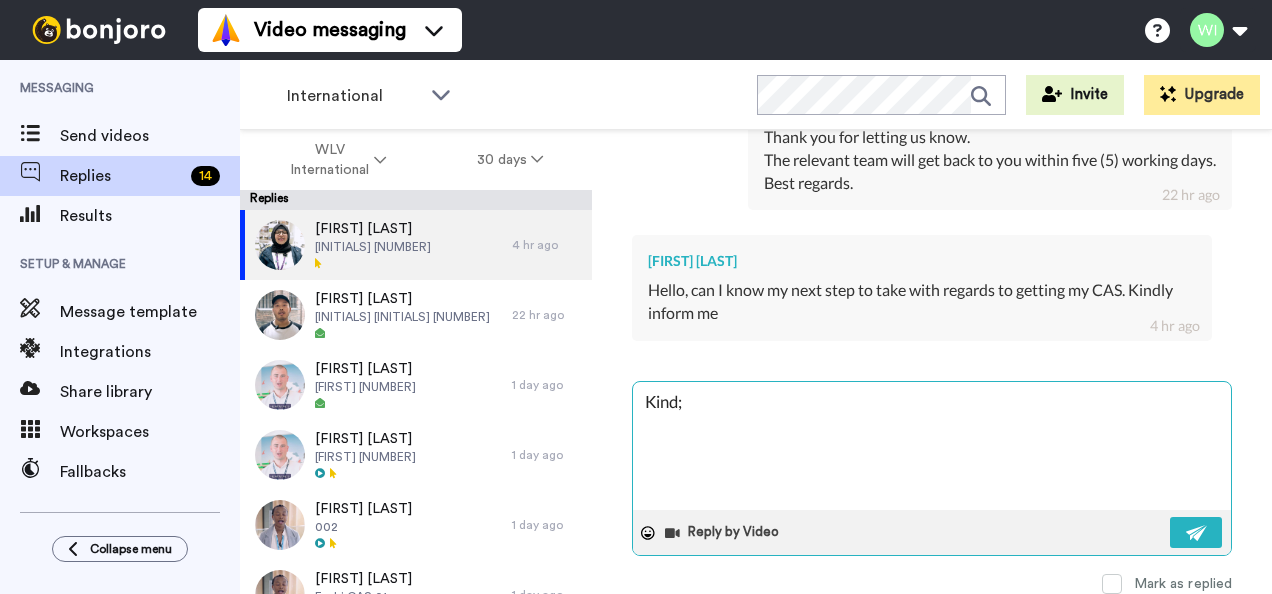 type on "x" 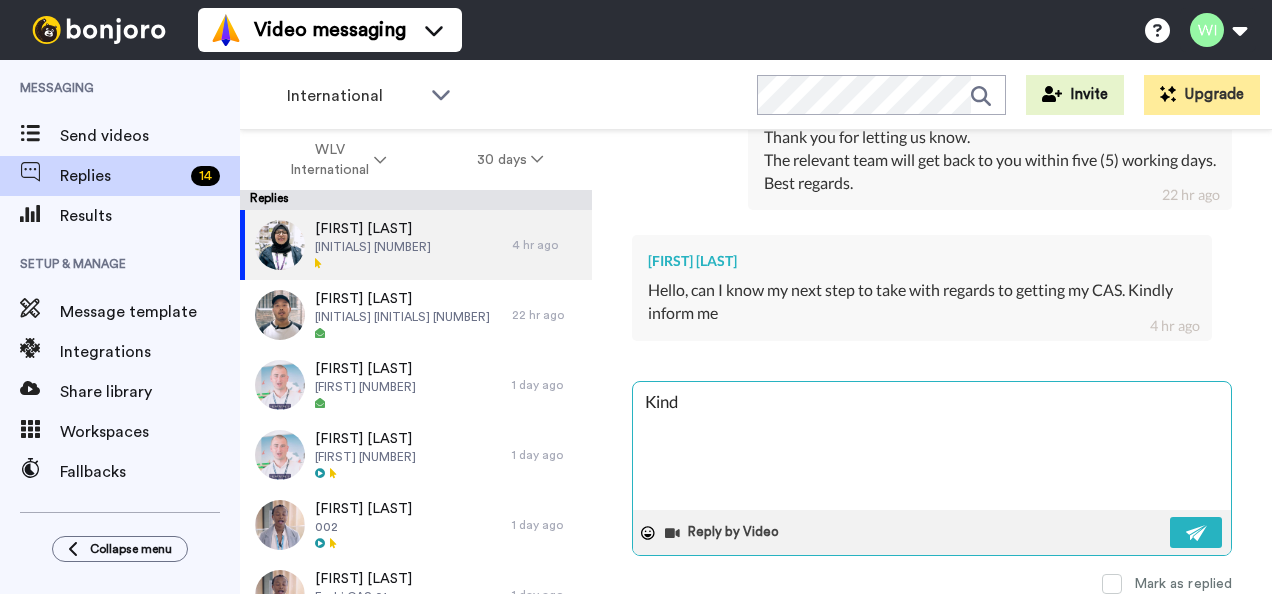 type on "x" 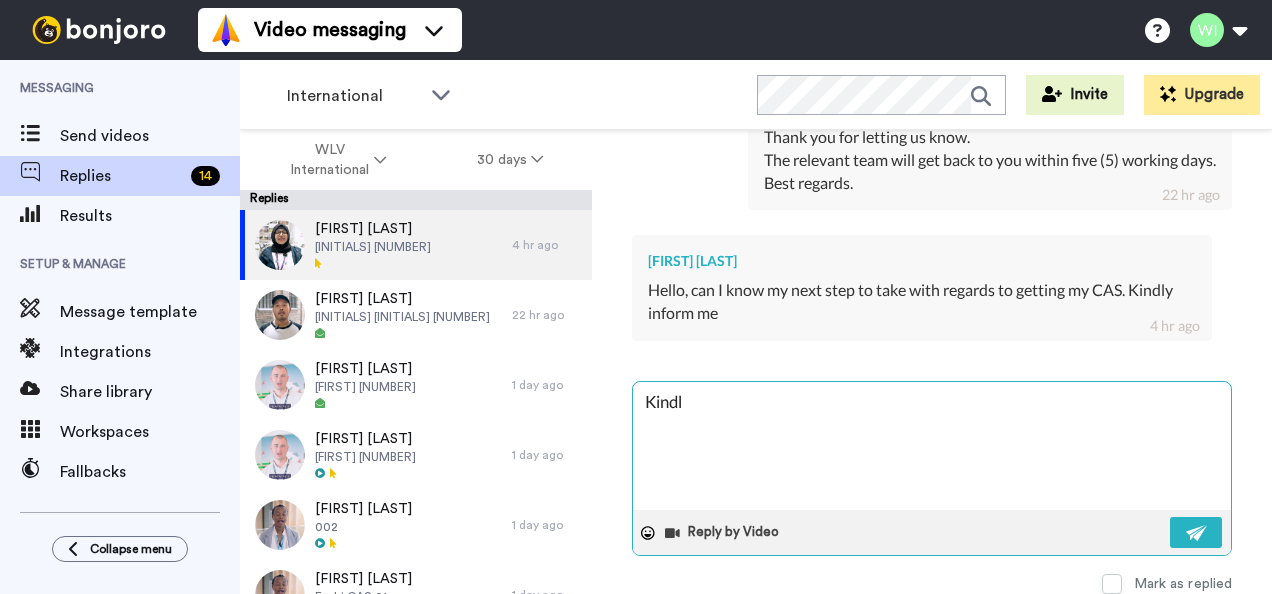 type on "x" 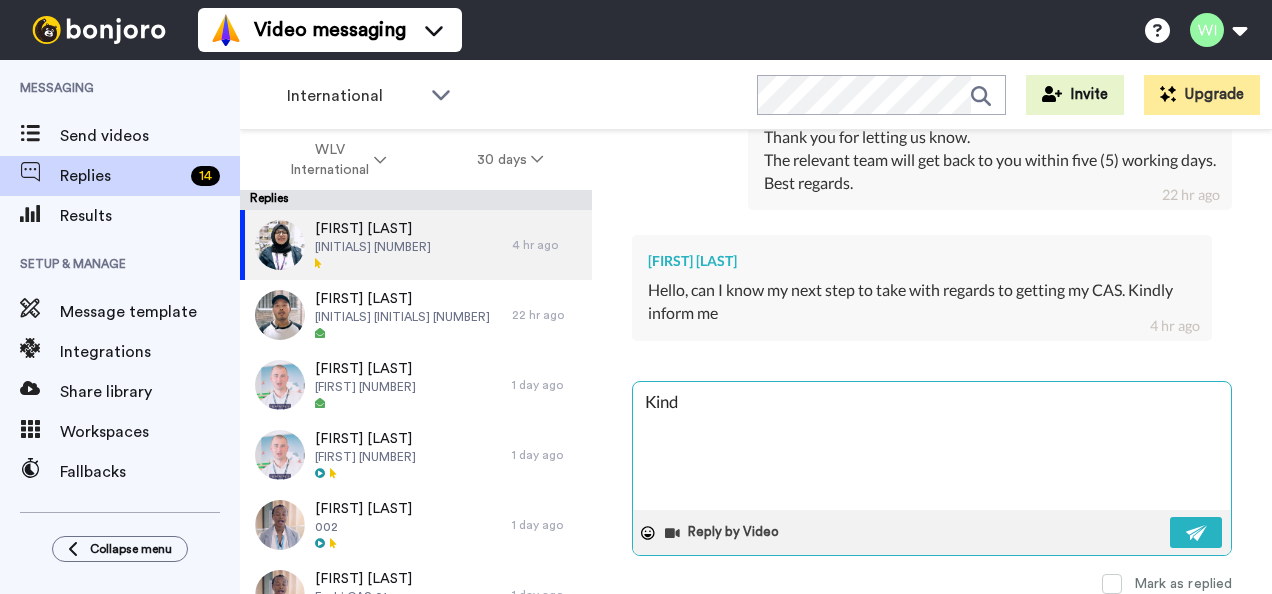 type on "x" 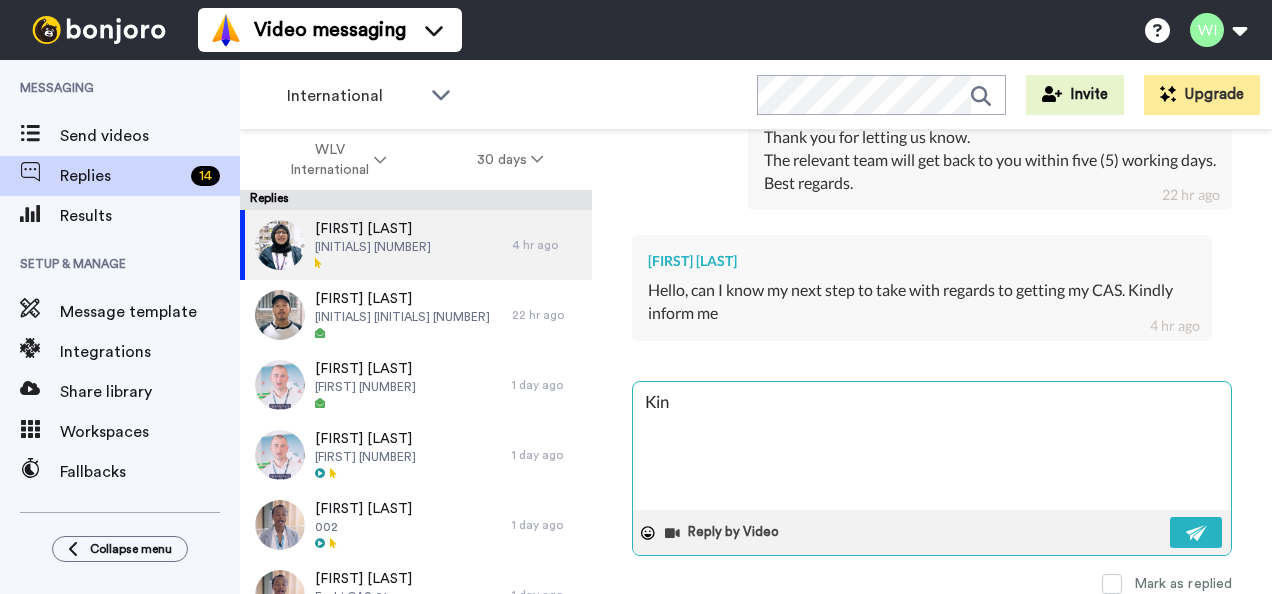 type on "x" 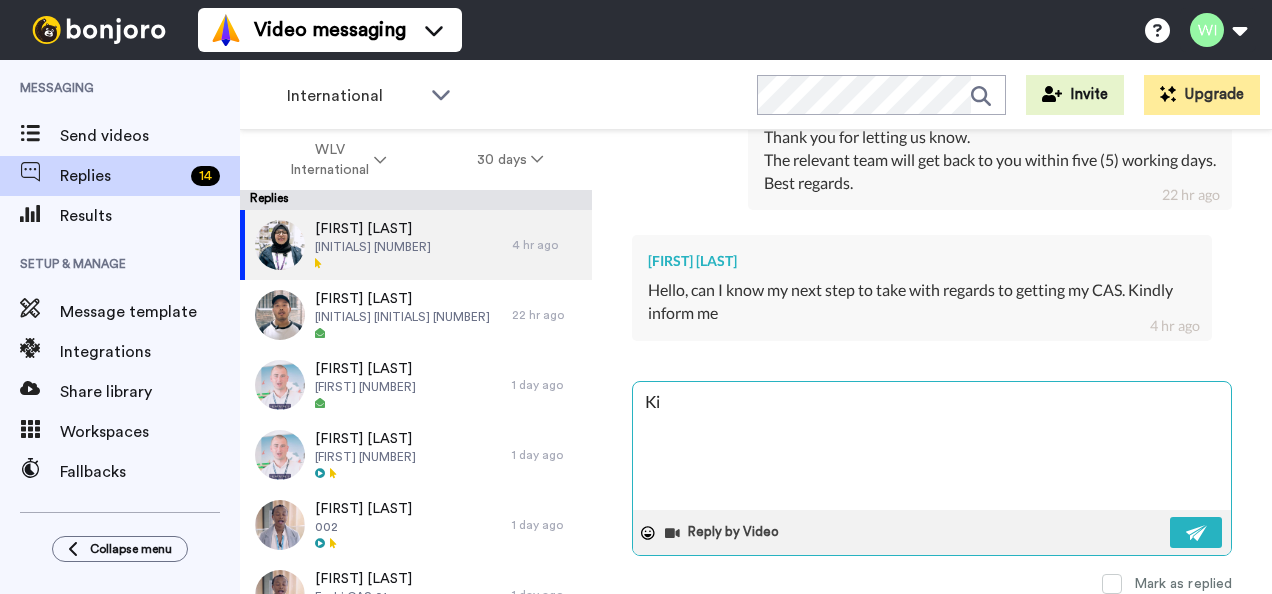 type on "x" 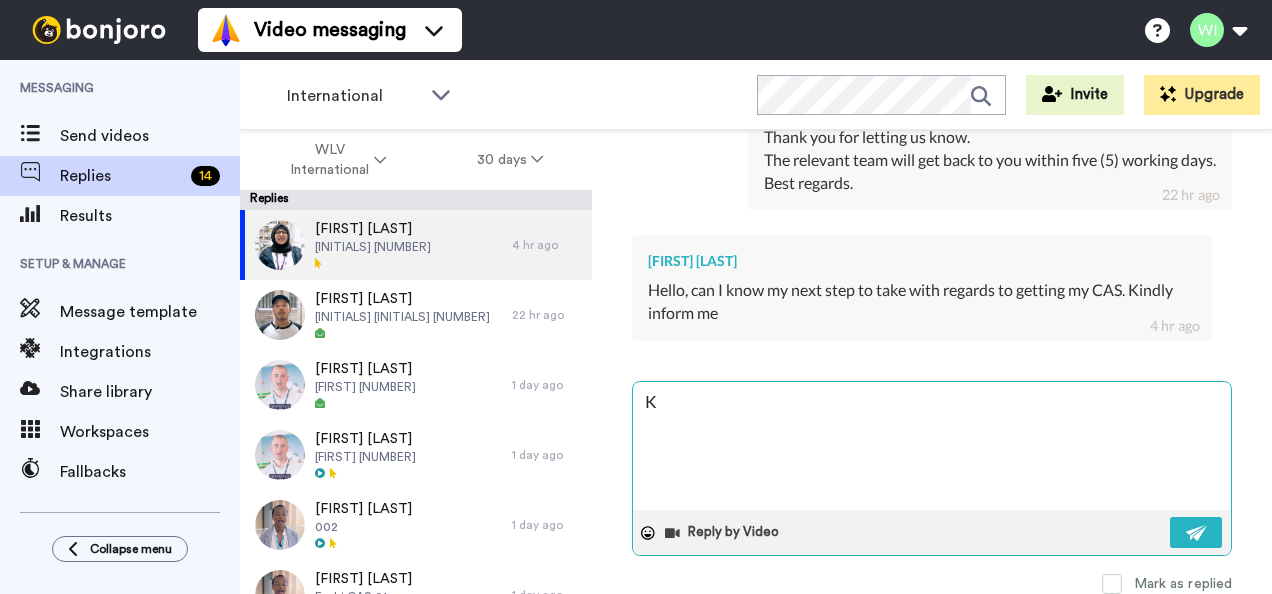 type on "x" 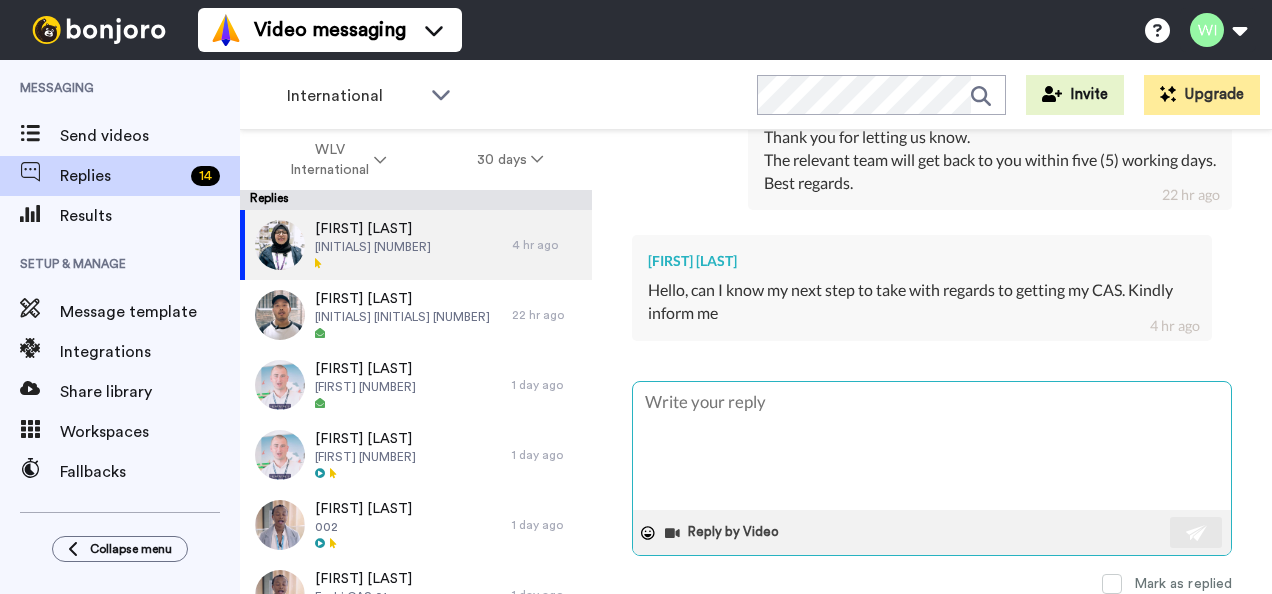 type on "x" 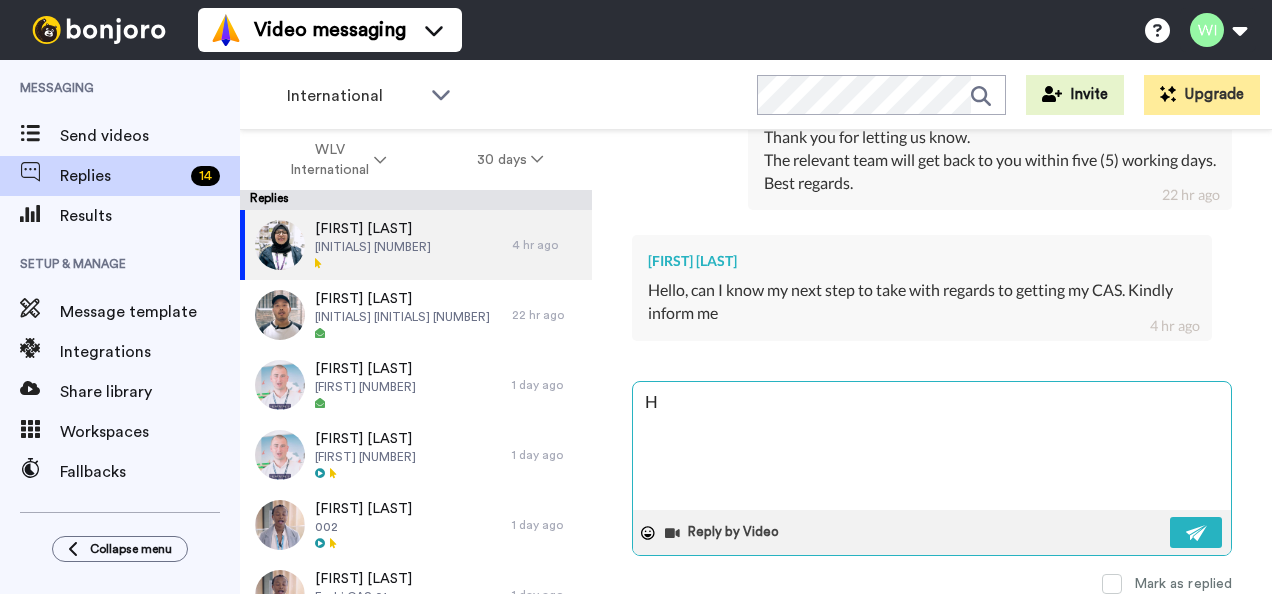 type on "x" 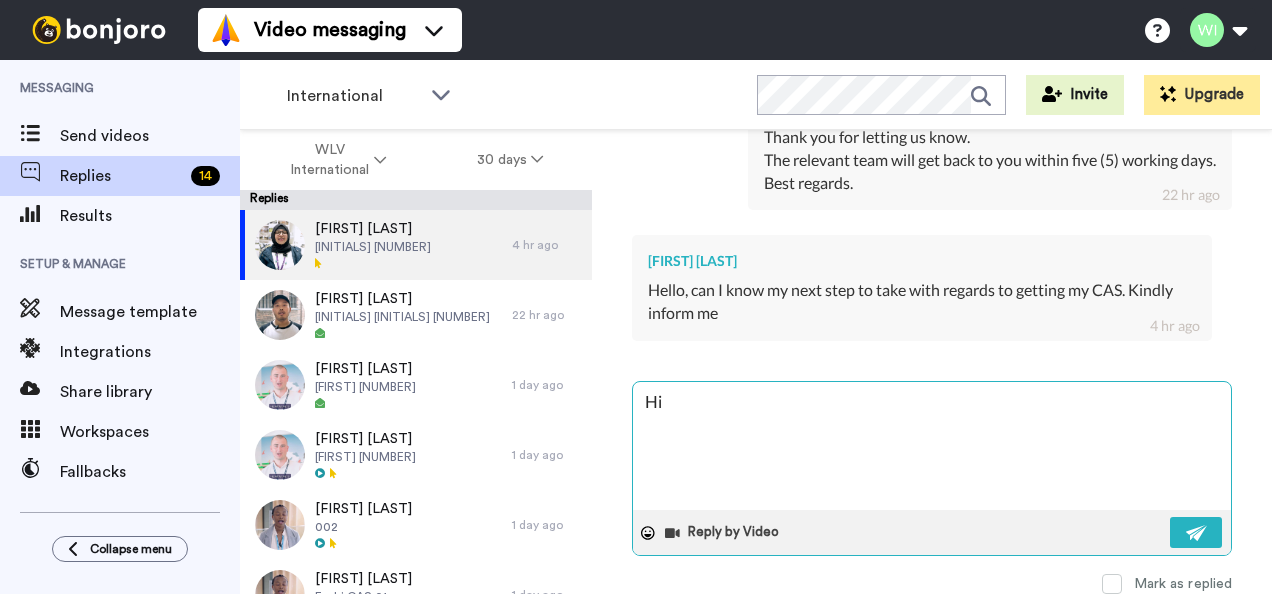 type on "x" 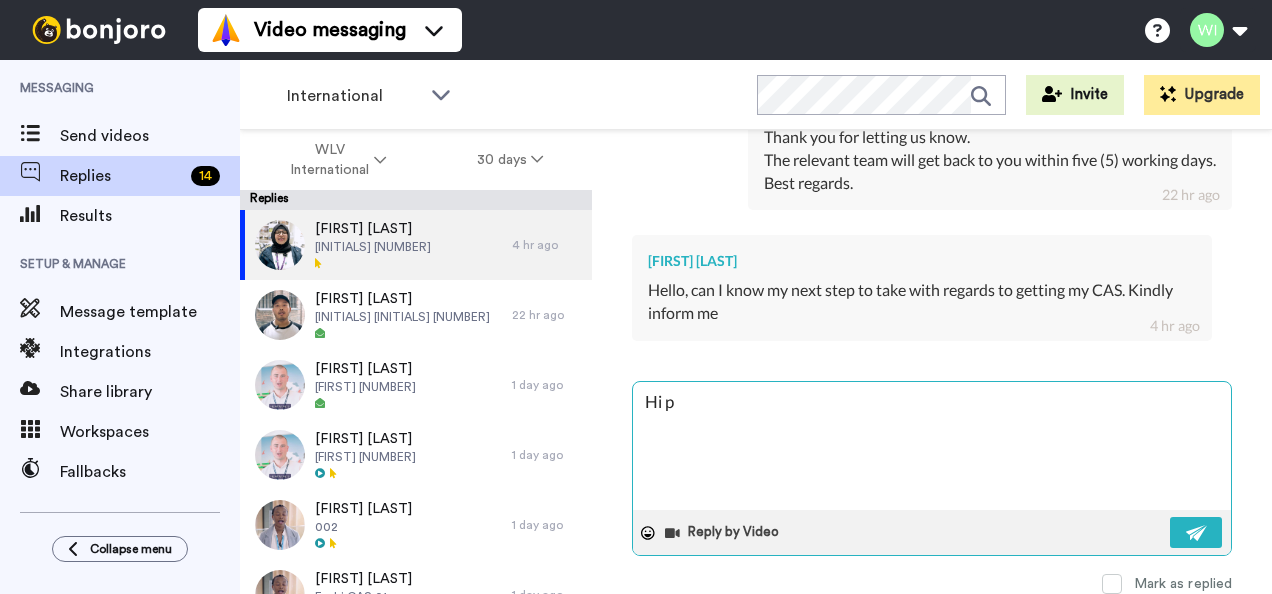 type on "x" 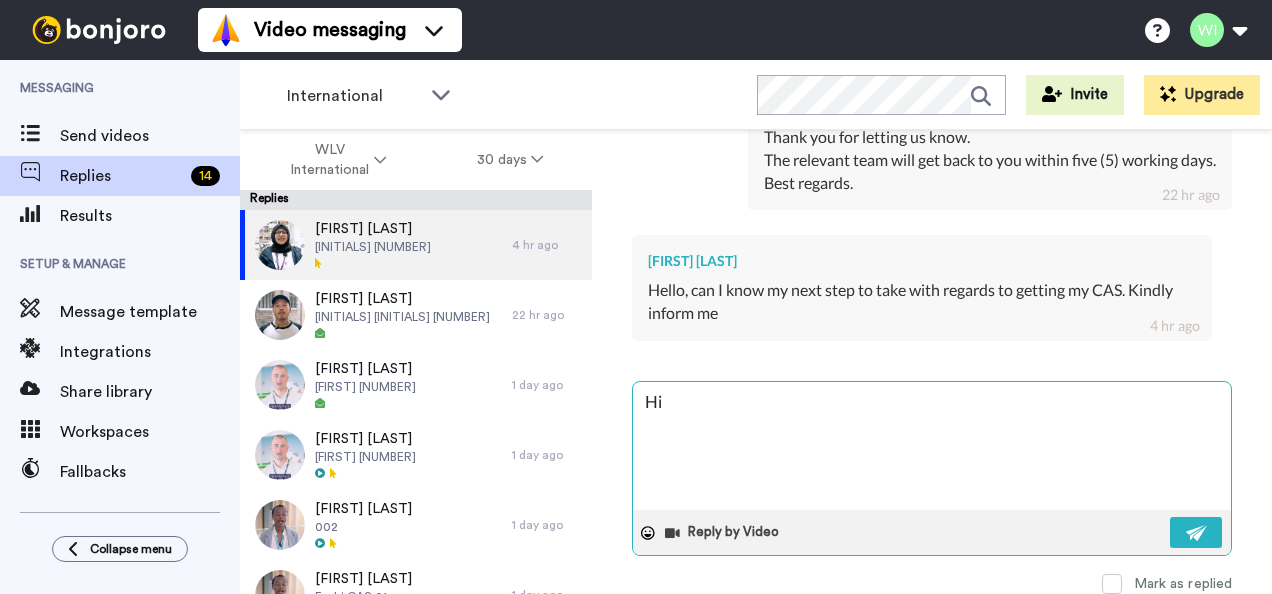 type on "x" 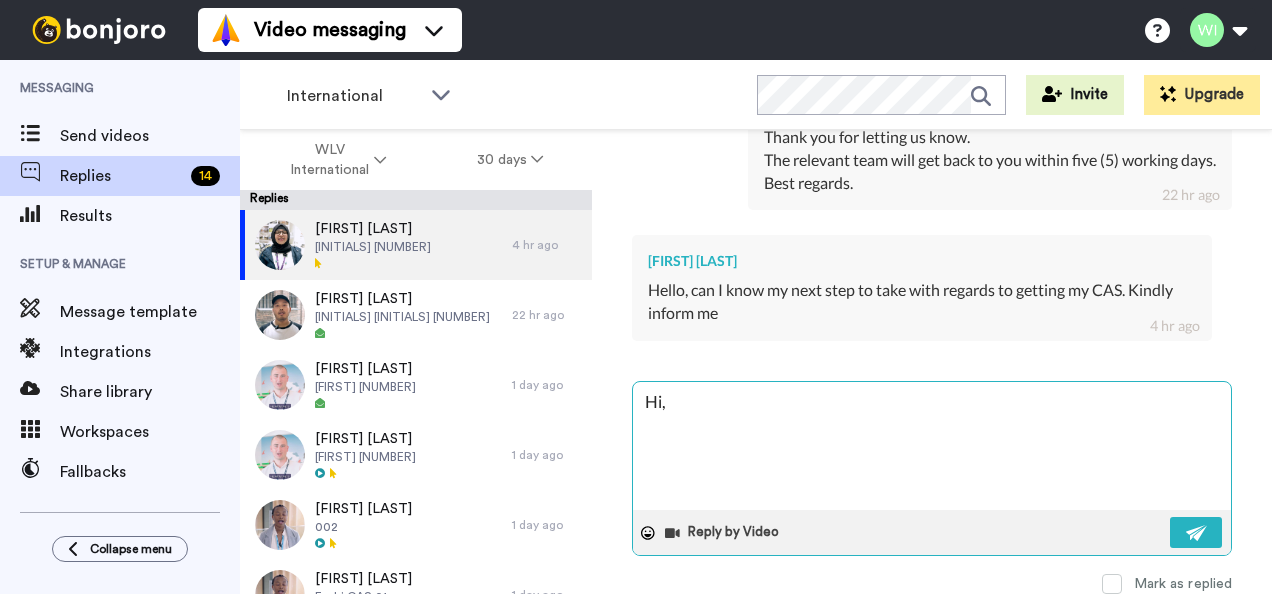 type on "x" 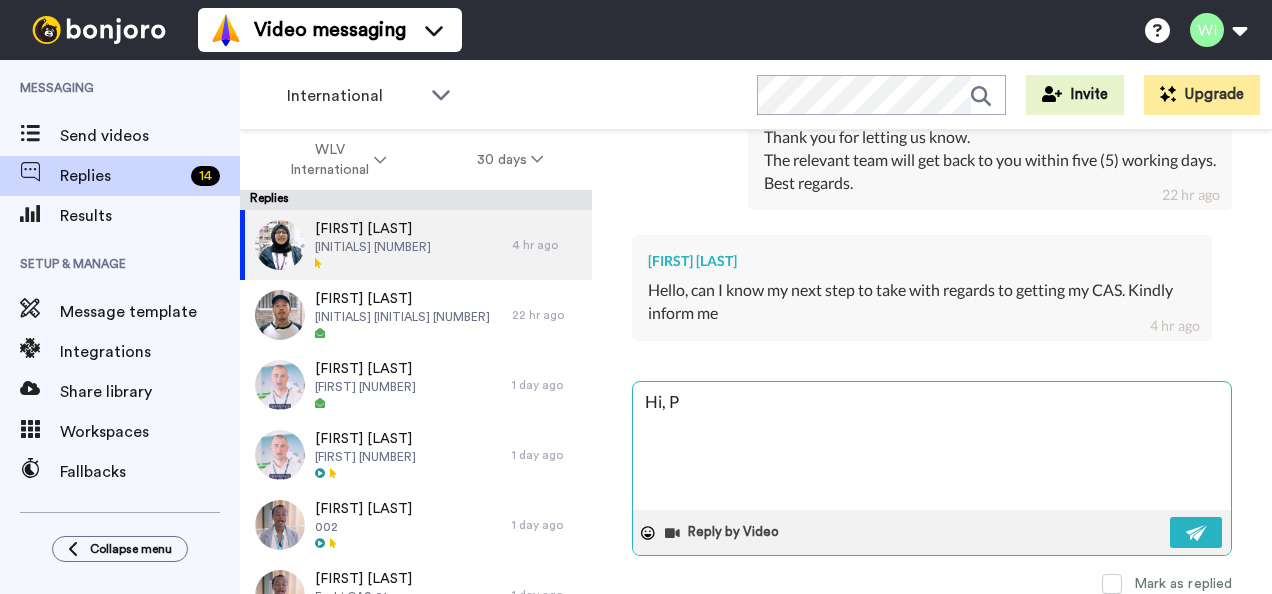 type on "x" 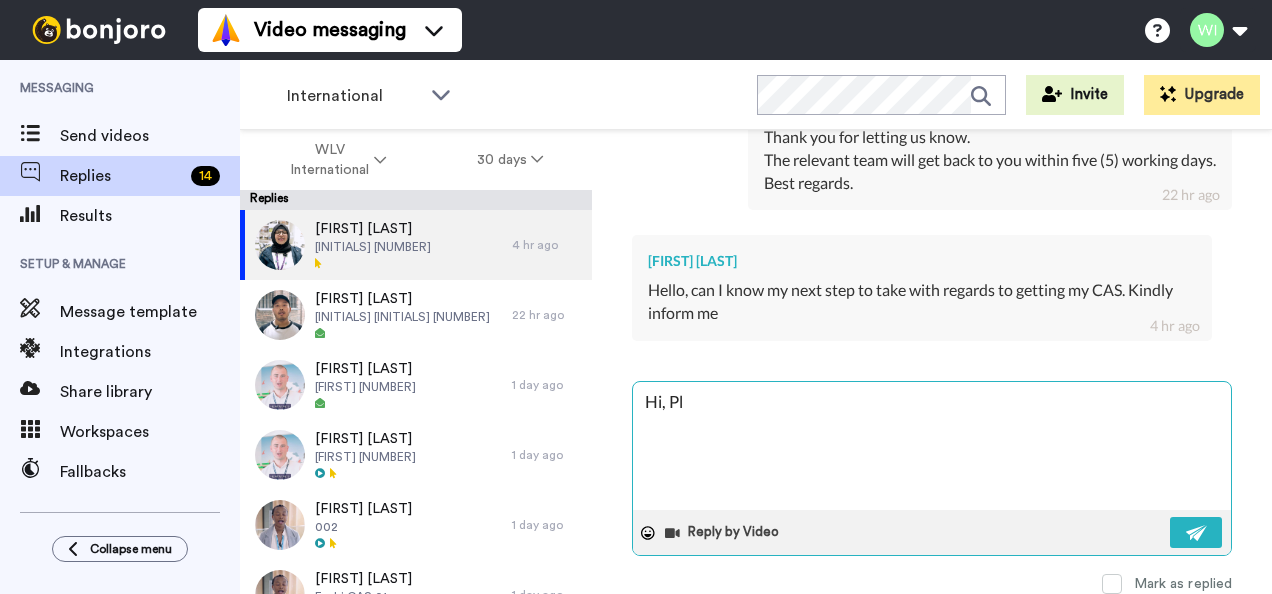 type on "x" 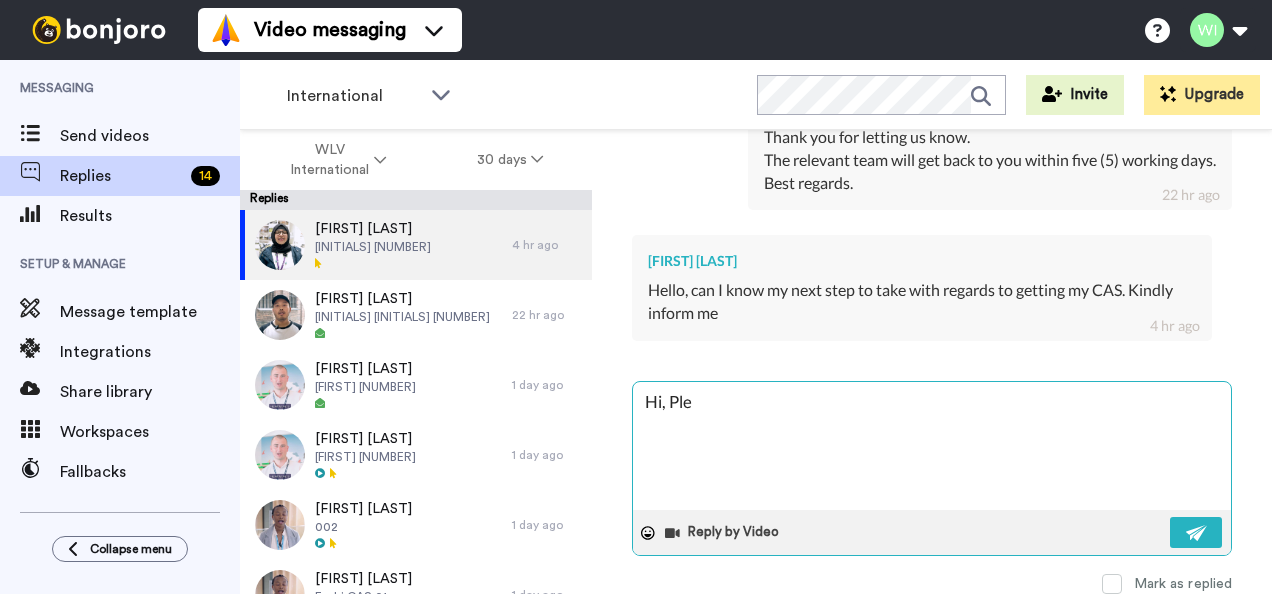 type on "x" 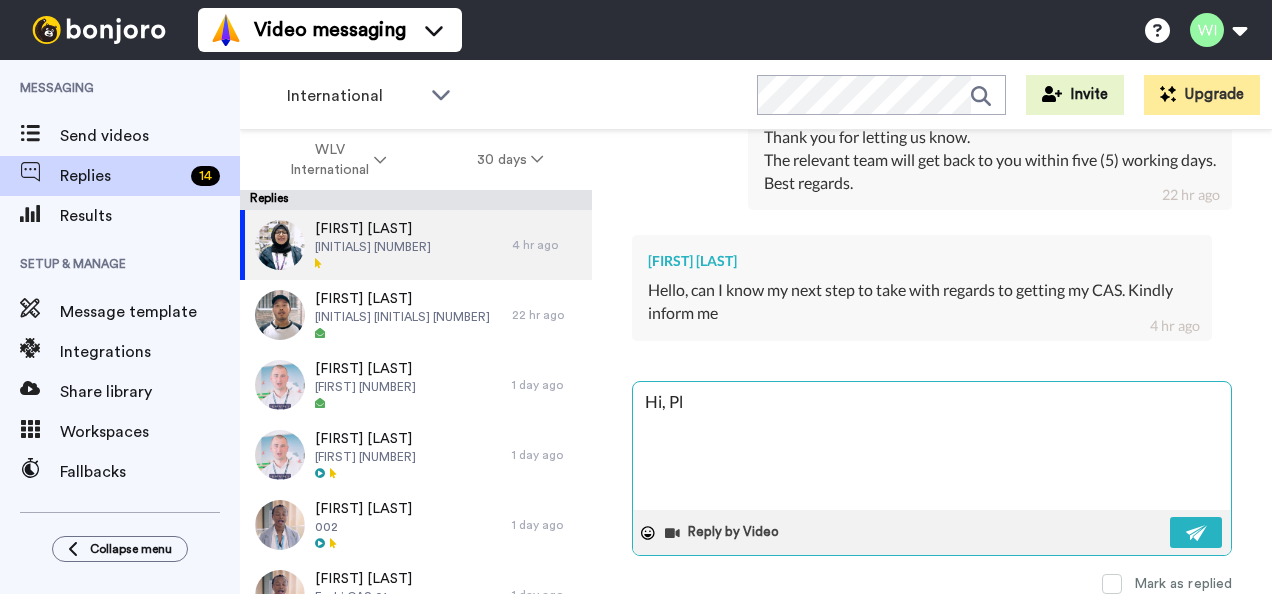 type on "x" 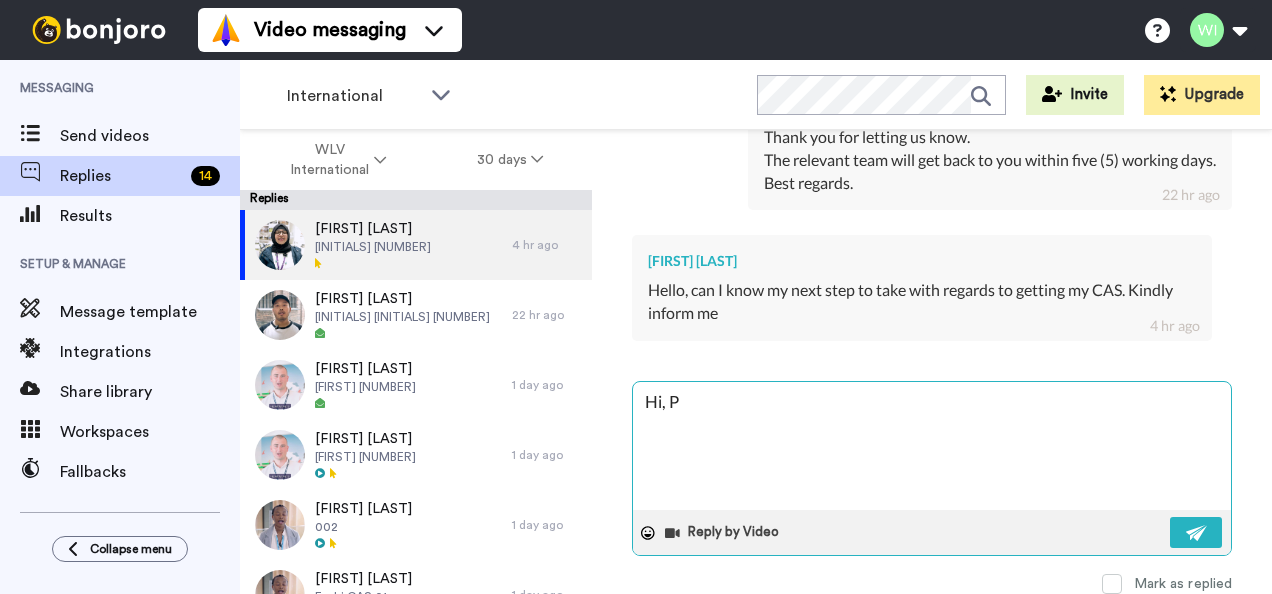 type on "x" 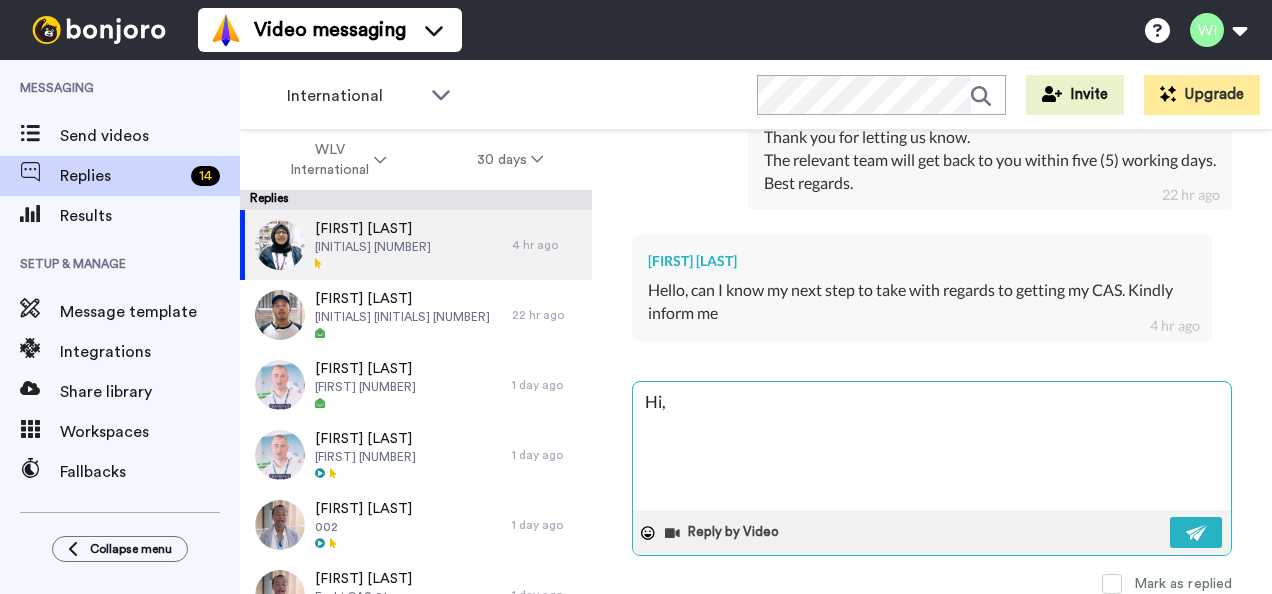 type on "x" 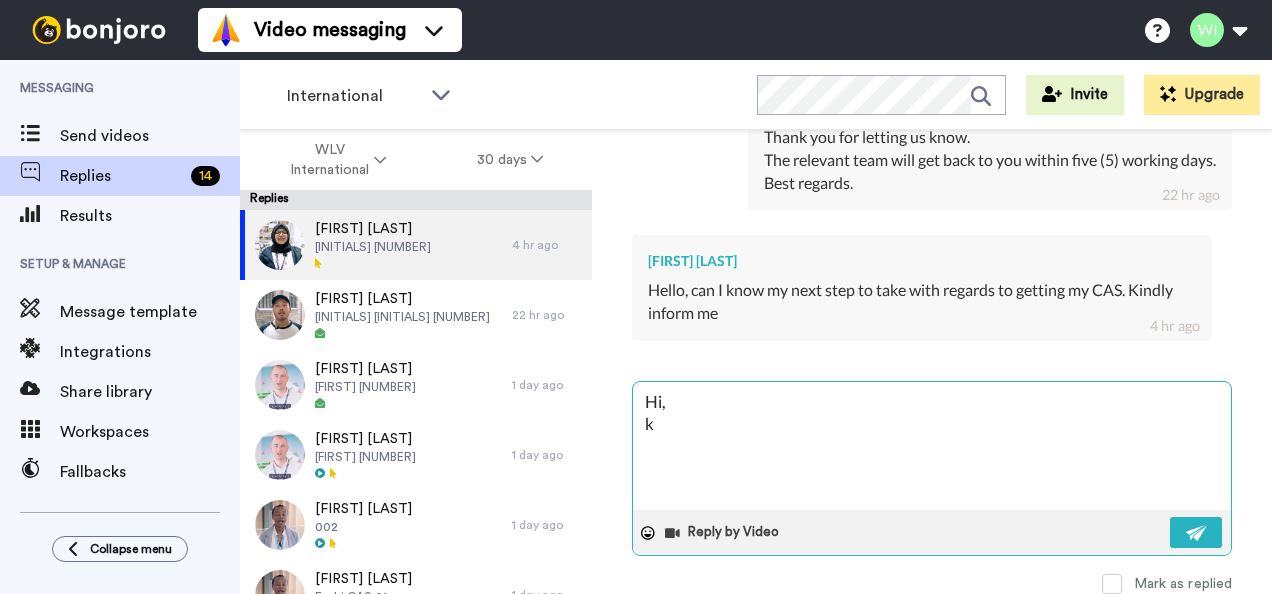 type on "x" 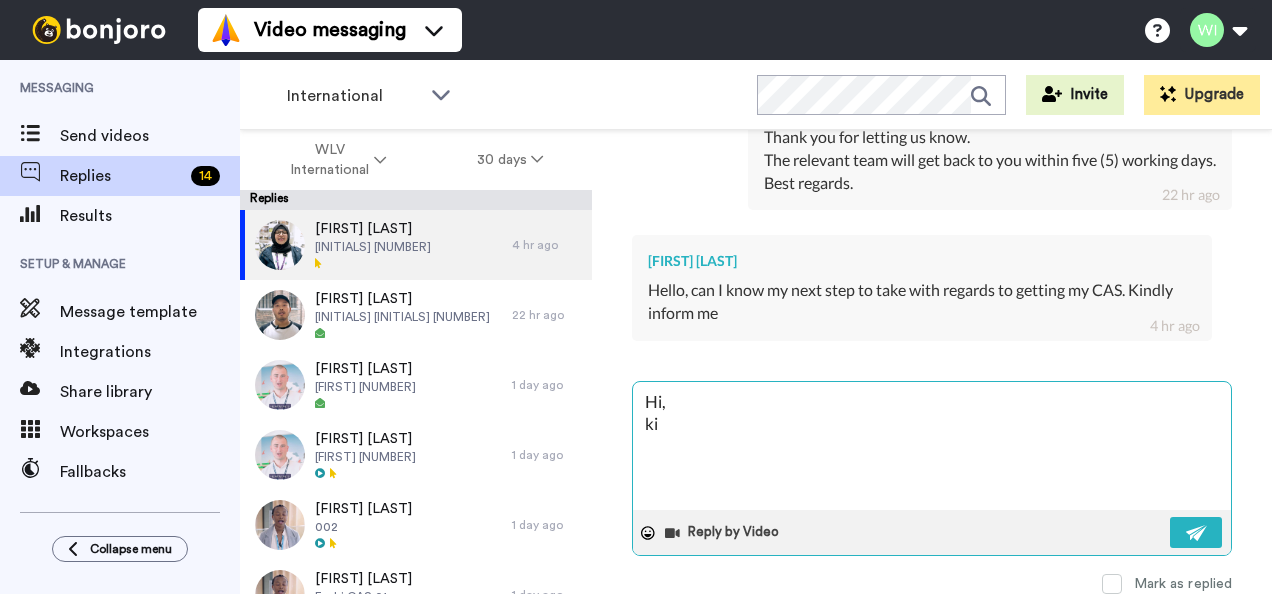 type on "x" 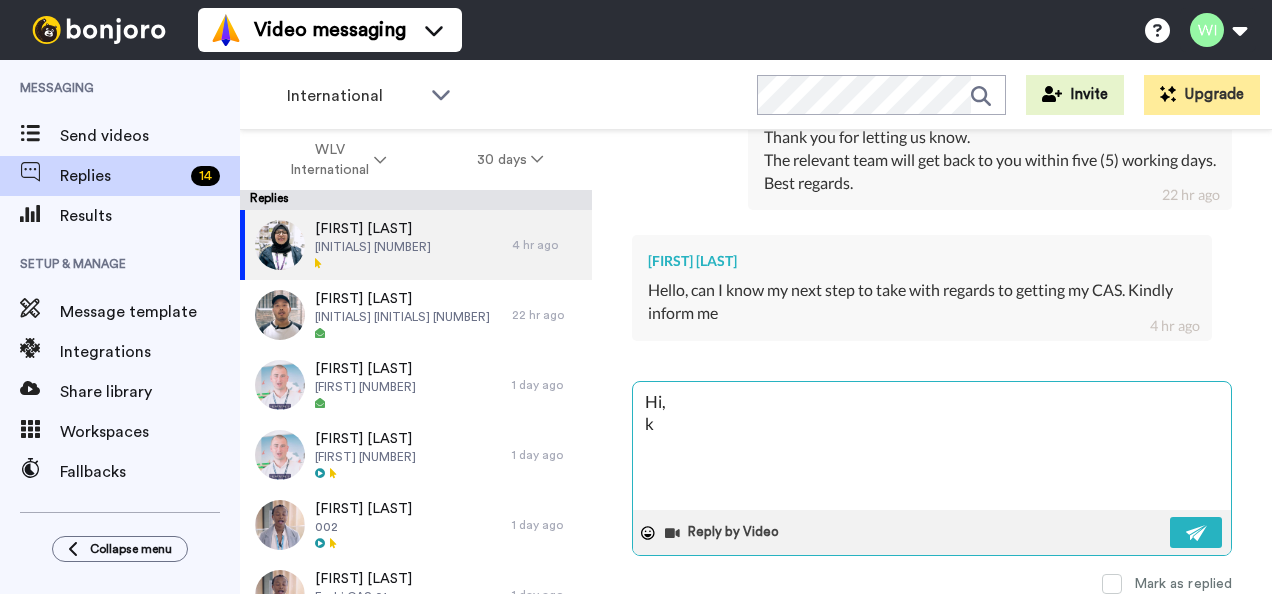 type on "x" 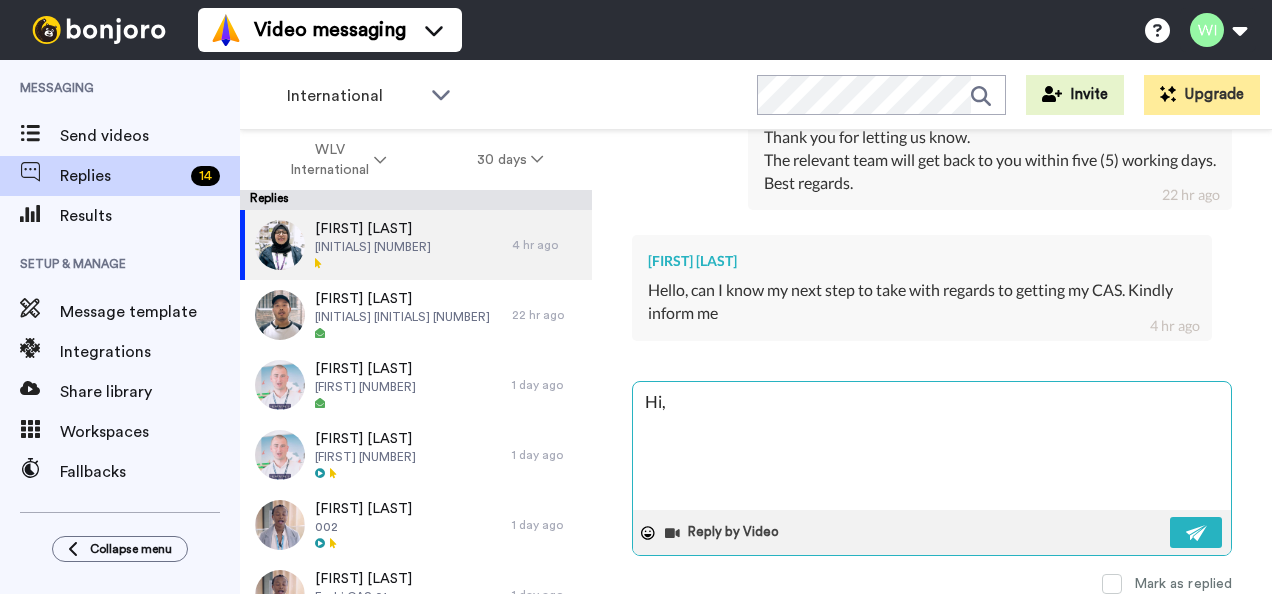 type on "x" 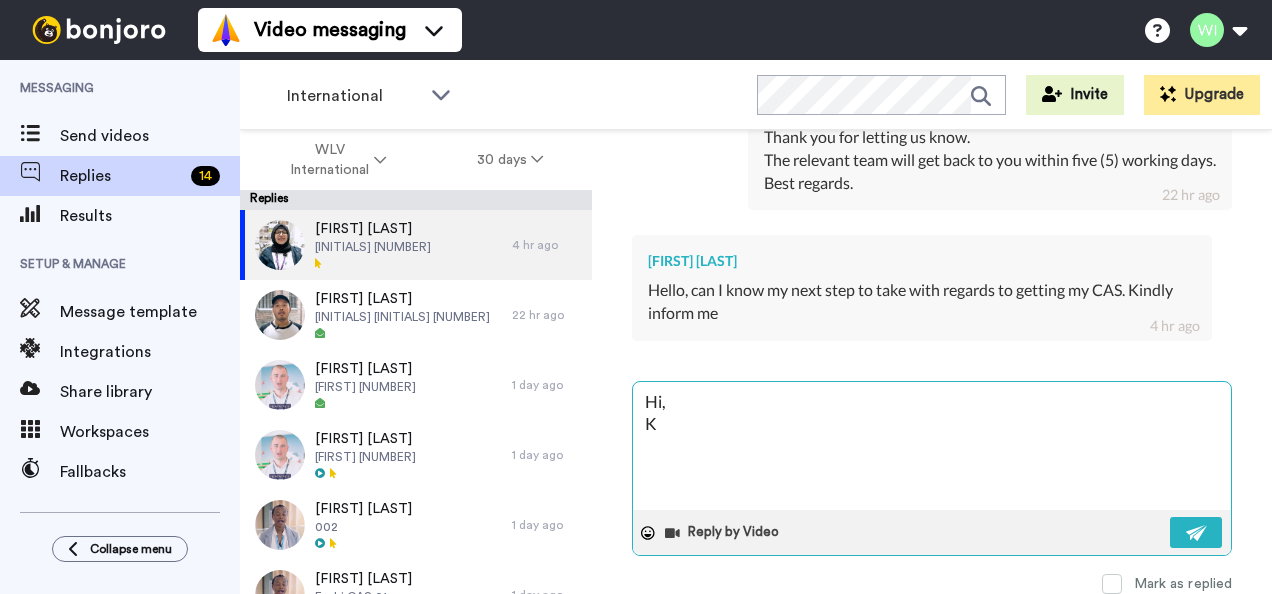 type on "x" 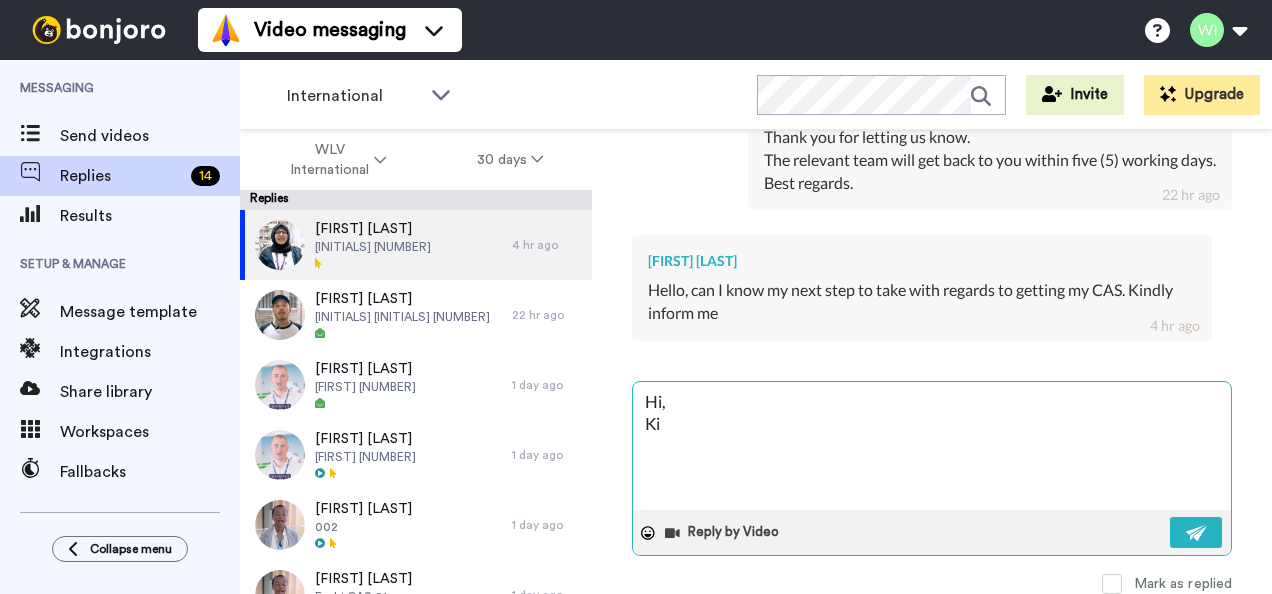 type on "x" 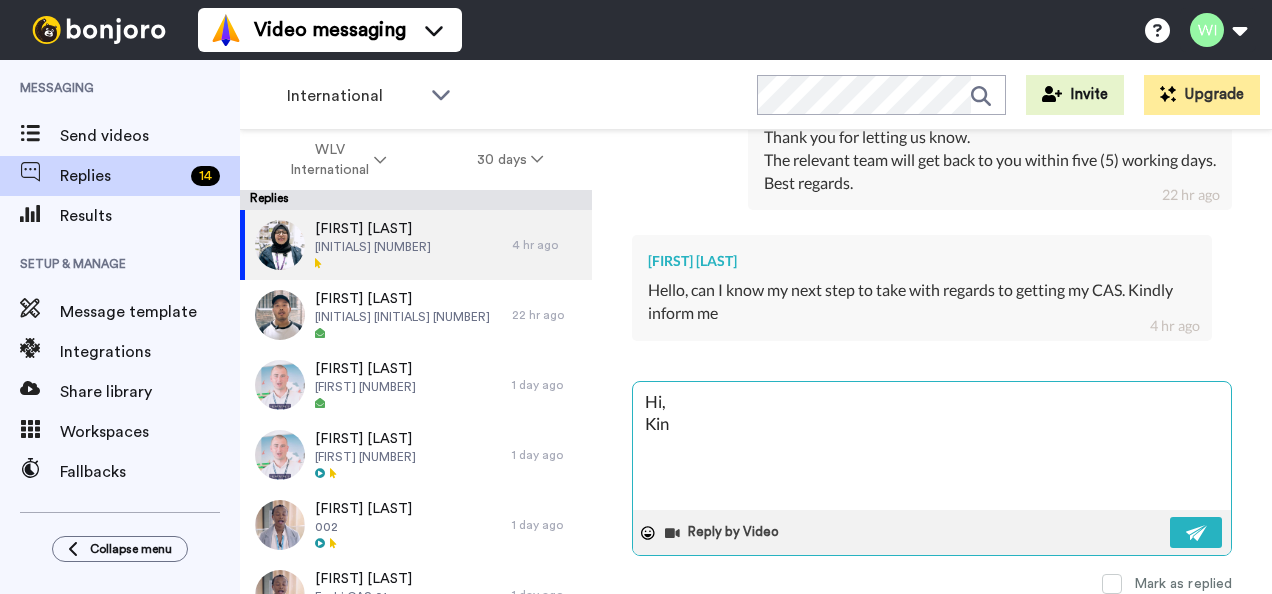 type on "x" 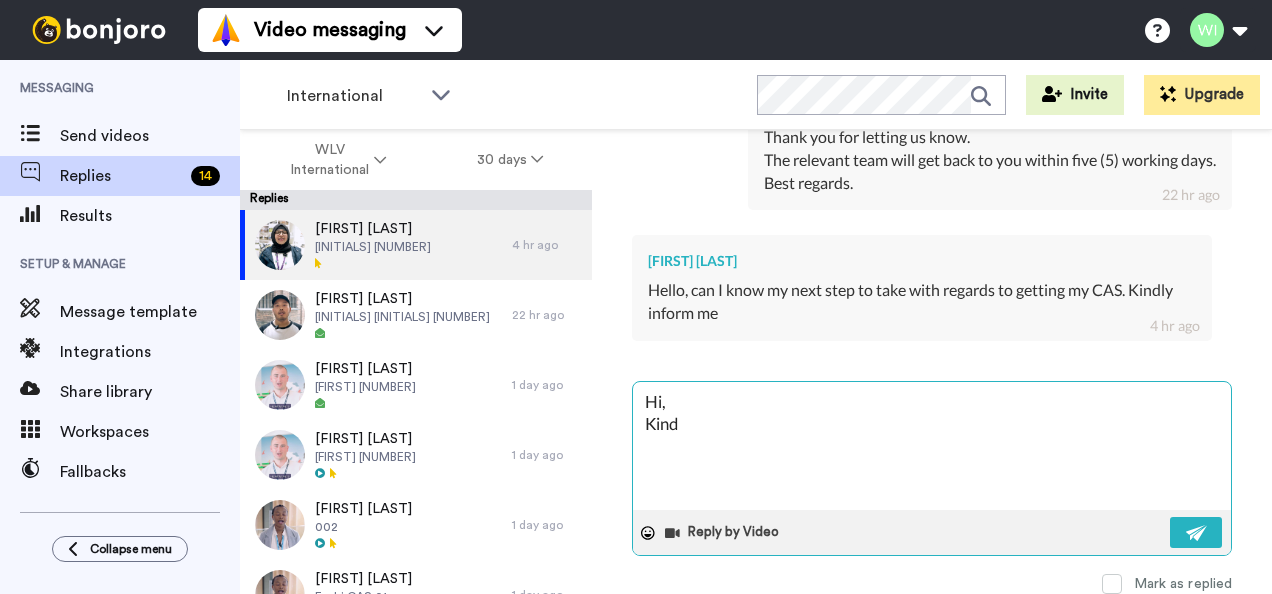 type on "x" 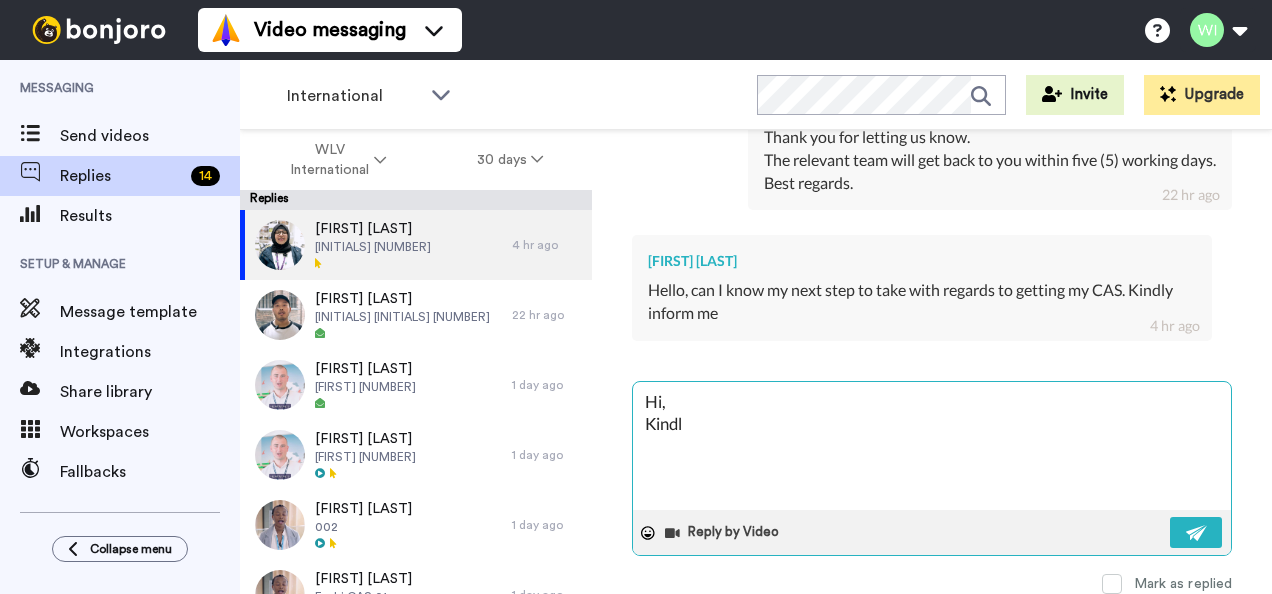 type on "x" 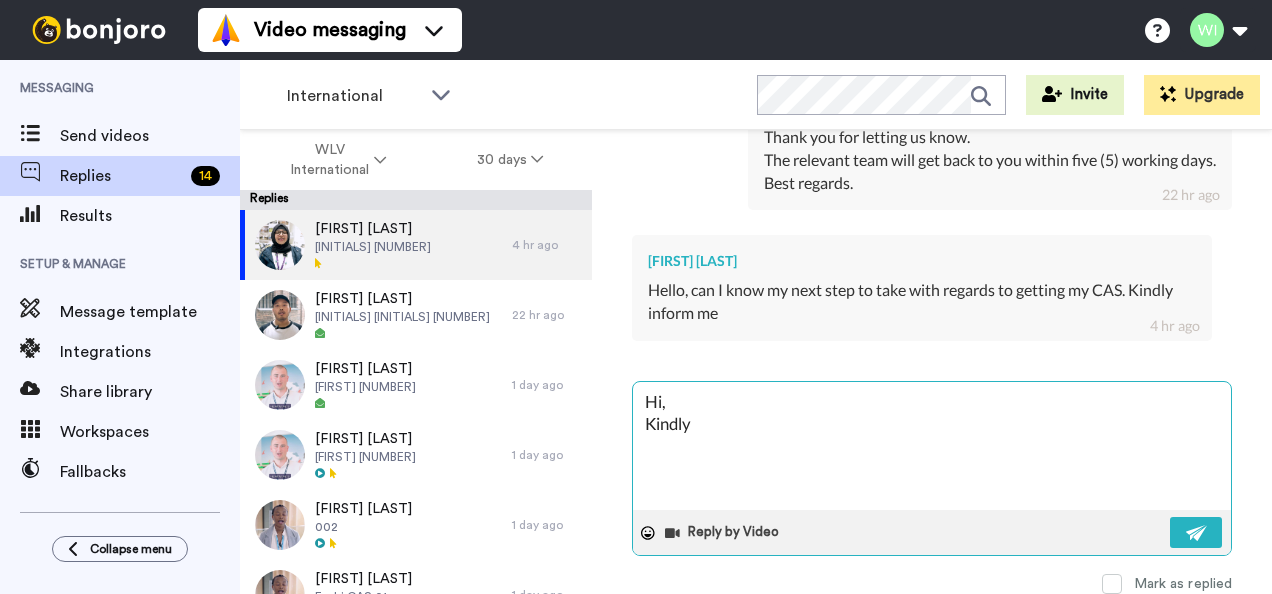 type on "x" 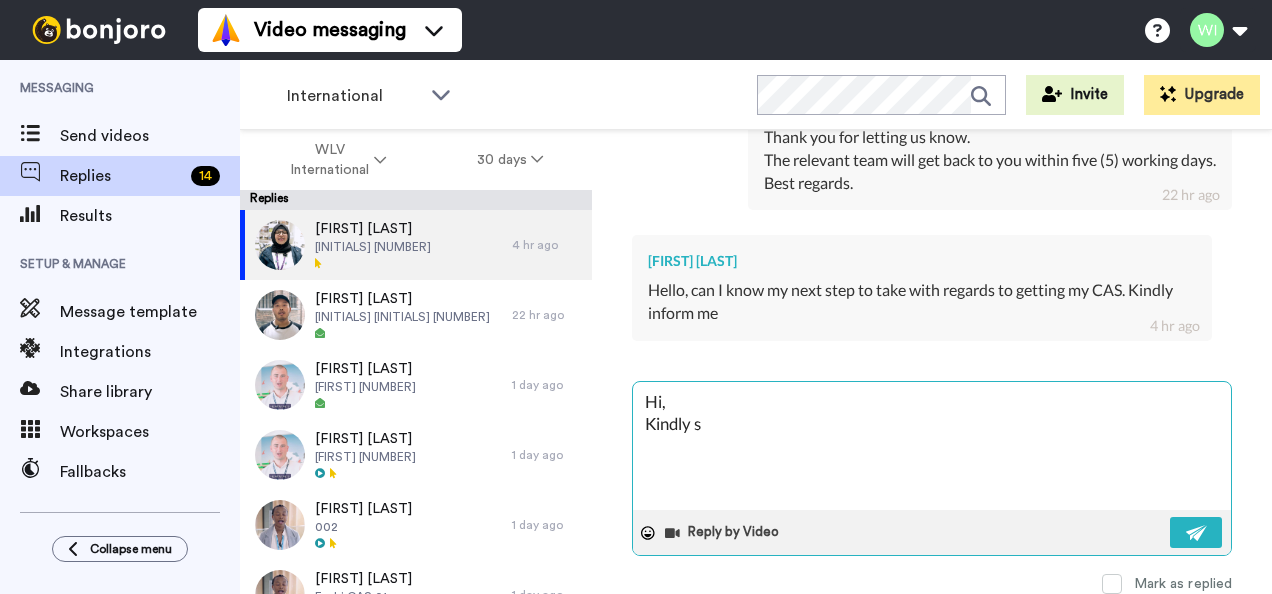 type on "x" 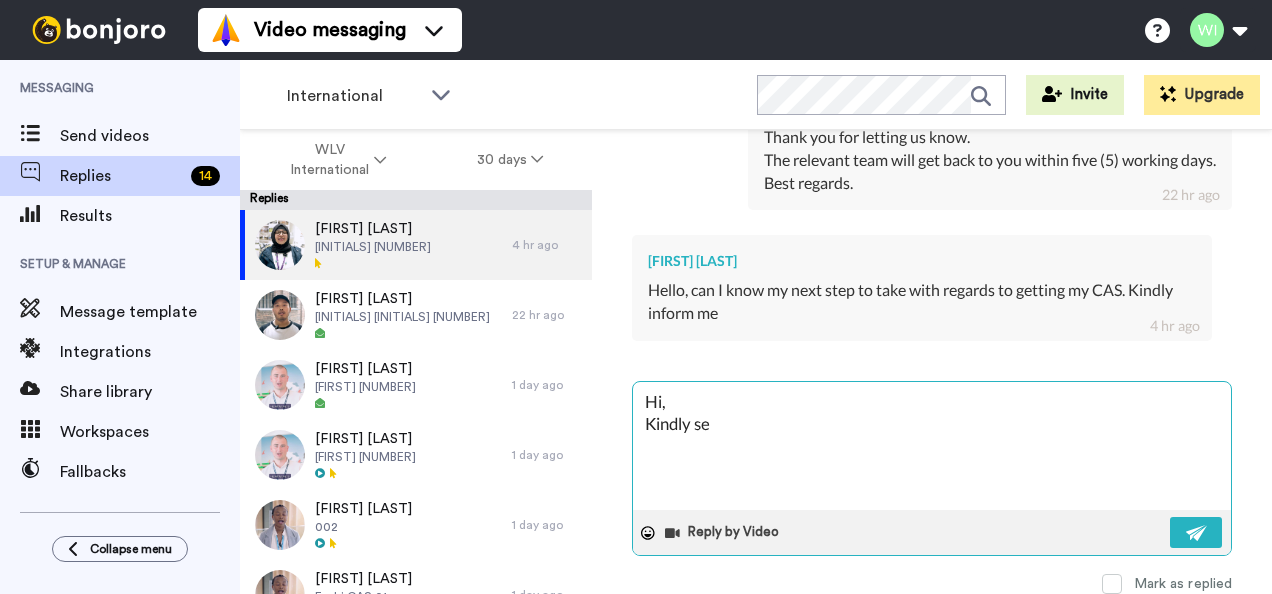 type on "x" 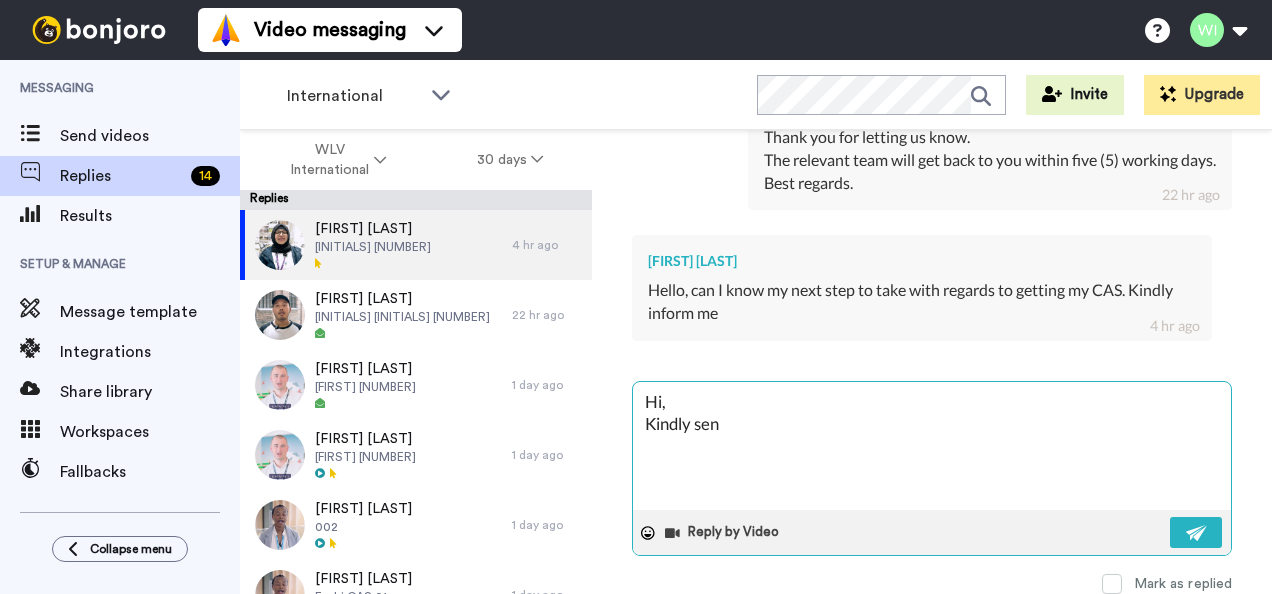 type on "x" 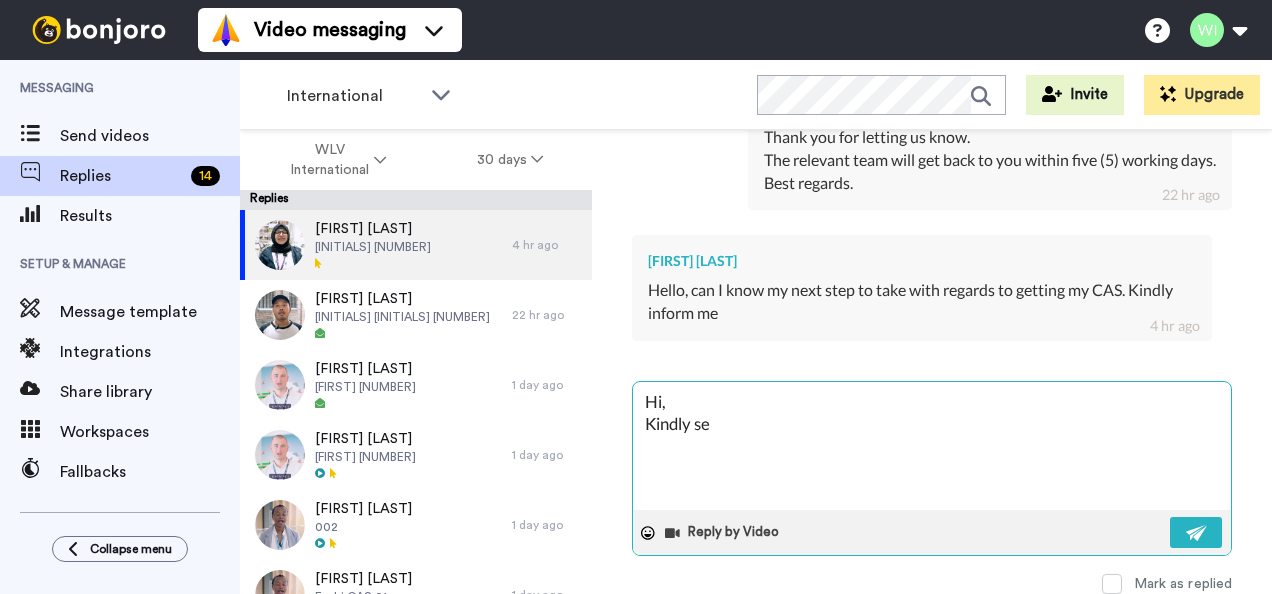 type on "x" 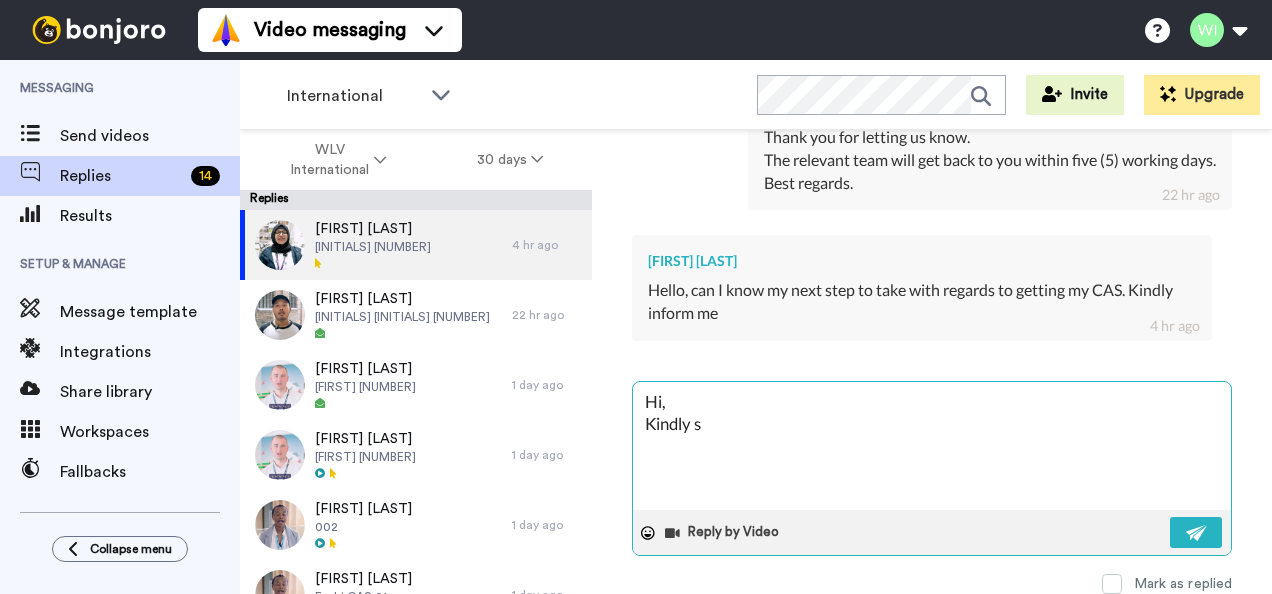 type on "x" 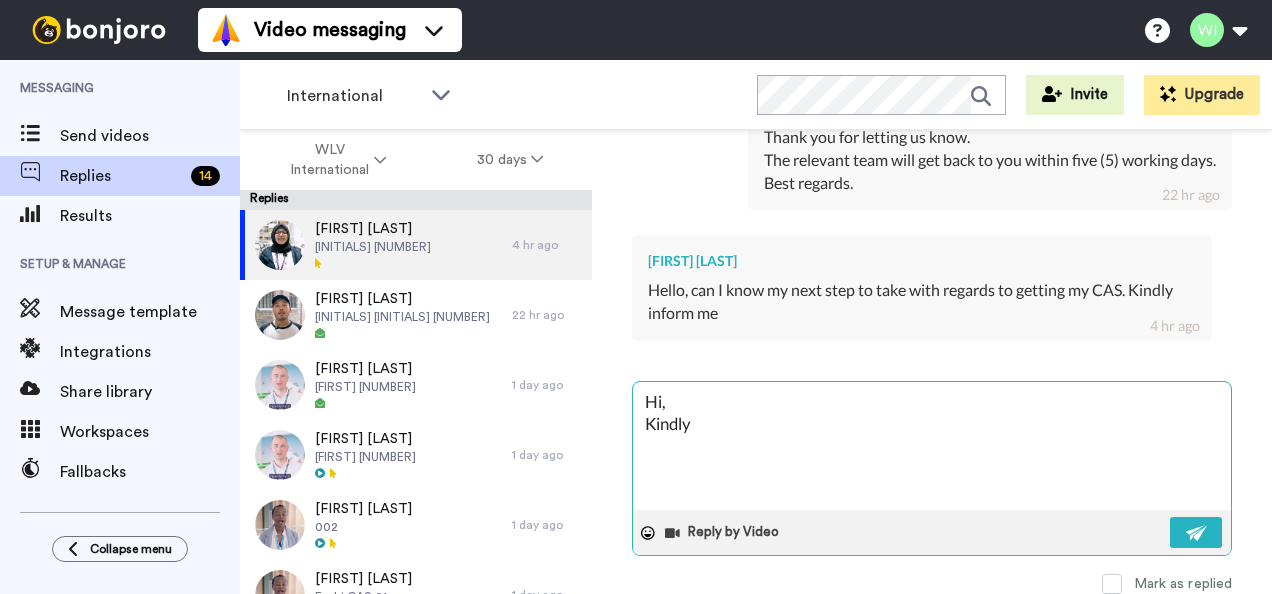 type on "x" 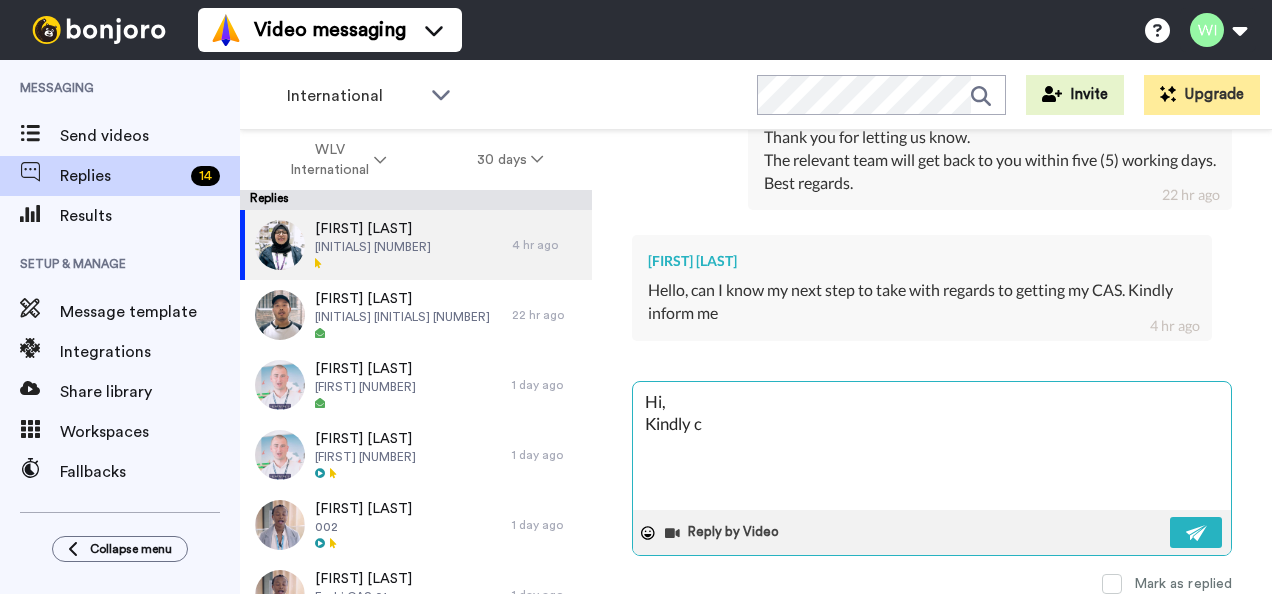 type on "x" 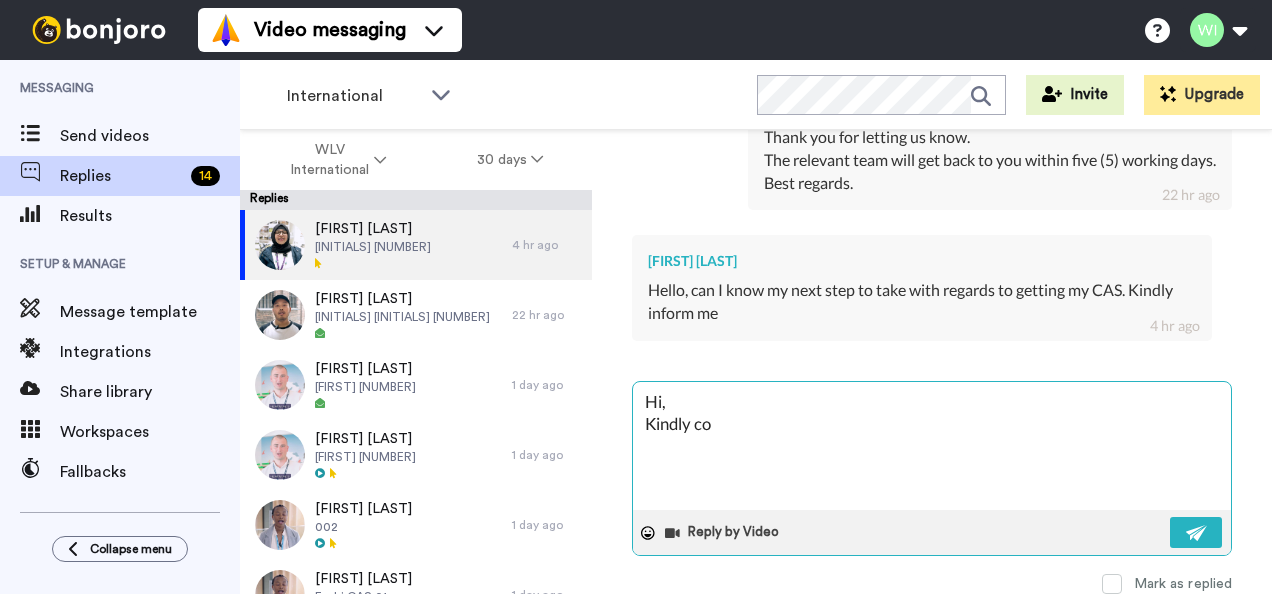 type on "x" 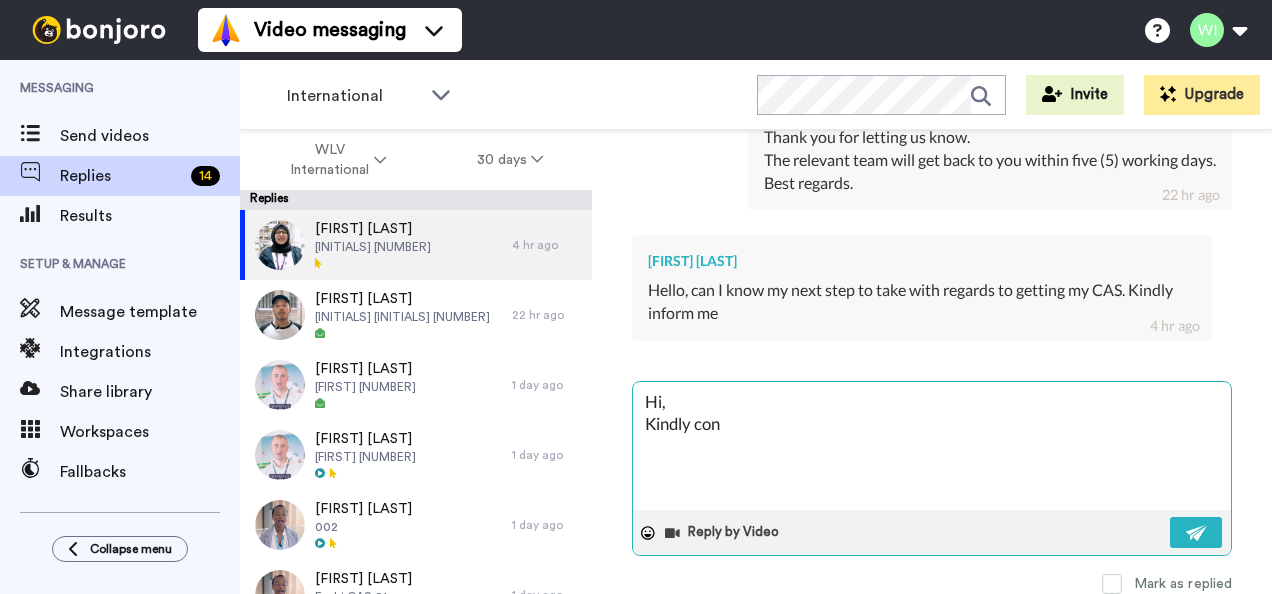 type on "x" 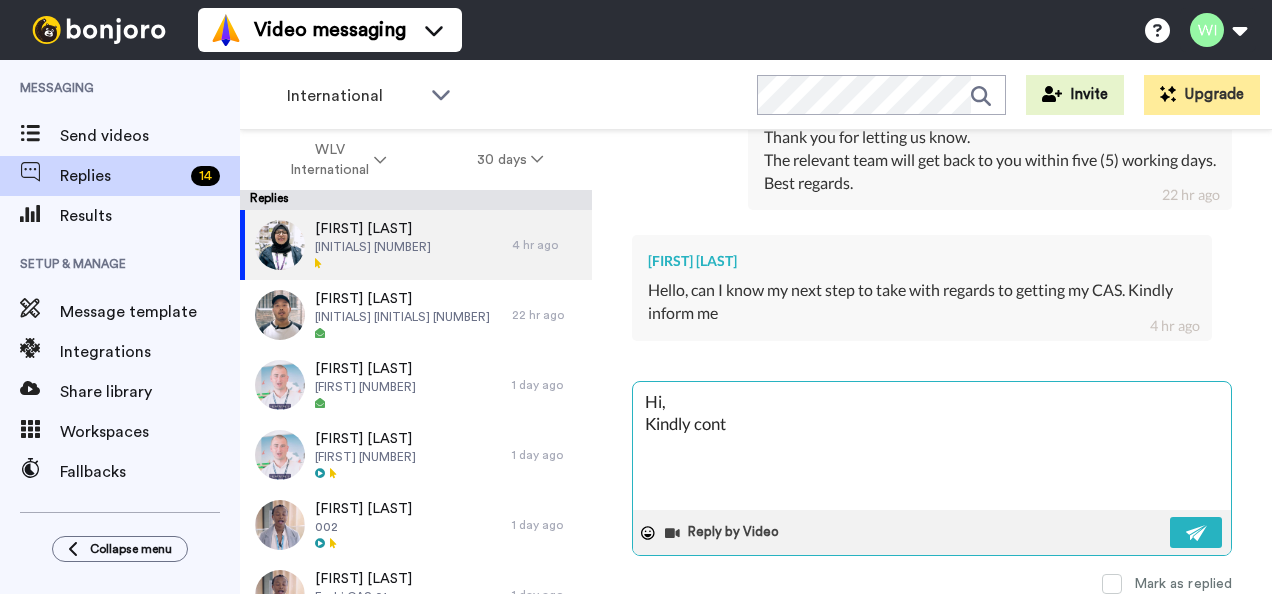 type on "x" 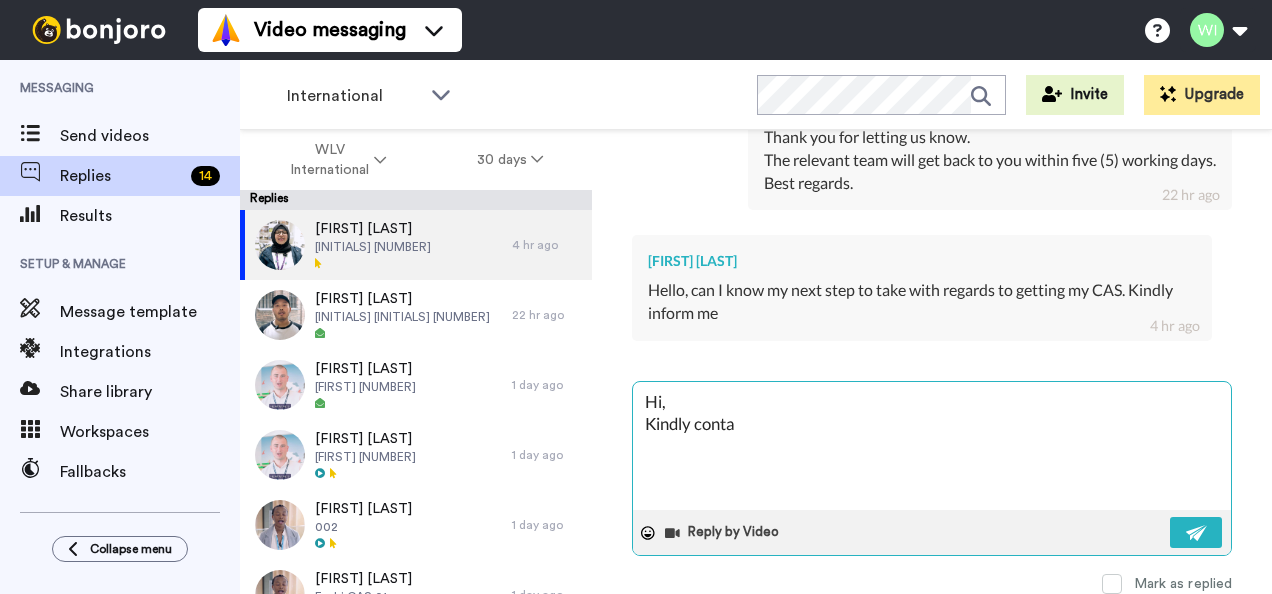 type on "Hi,
Kindly contac" 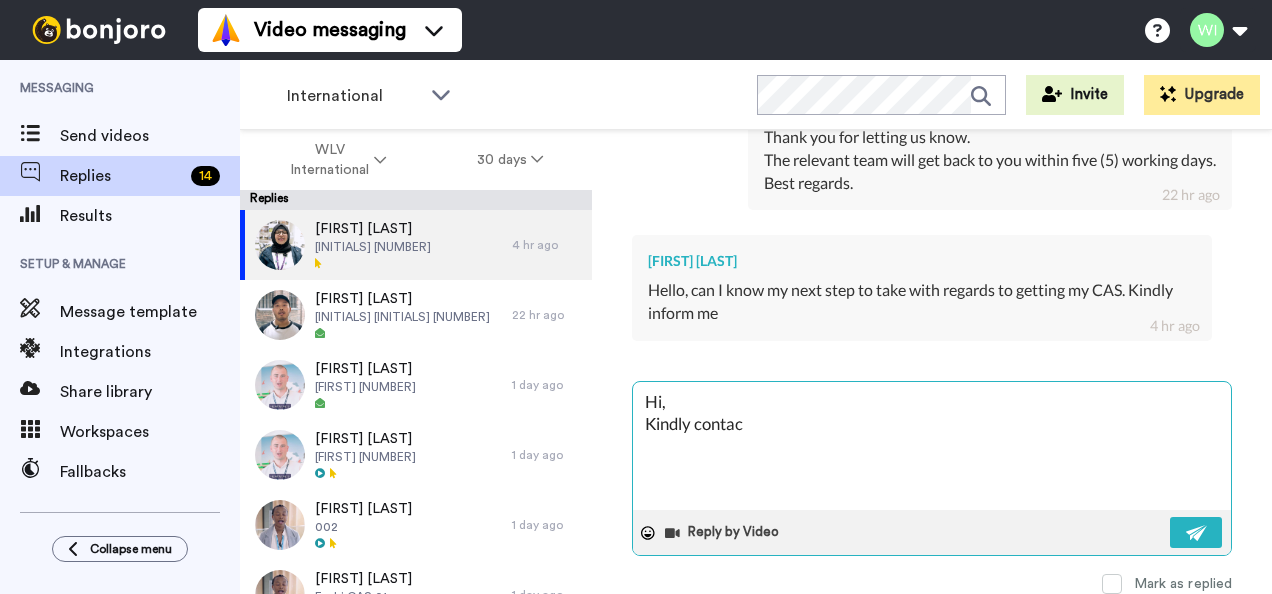 type on "x" 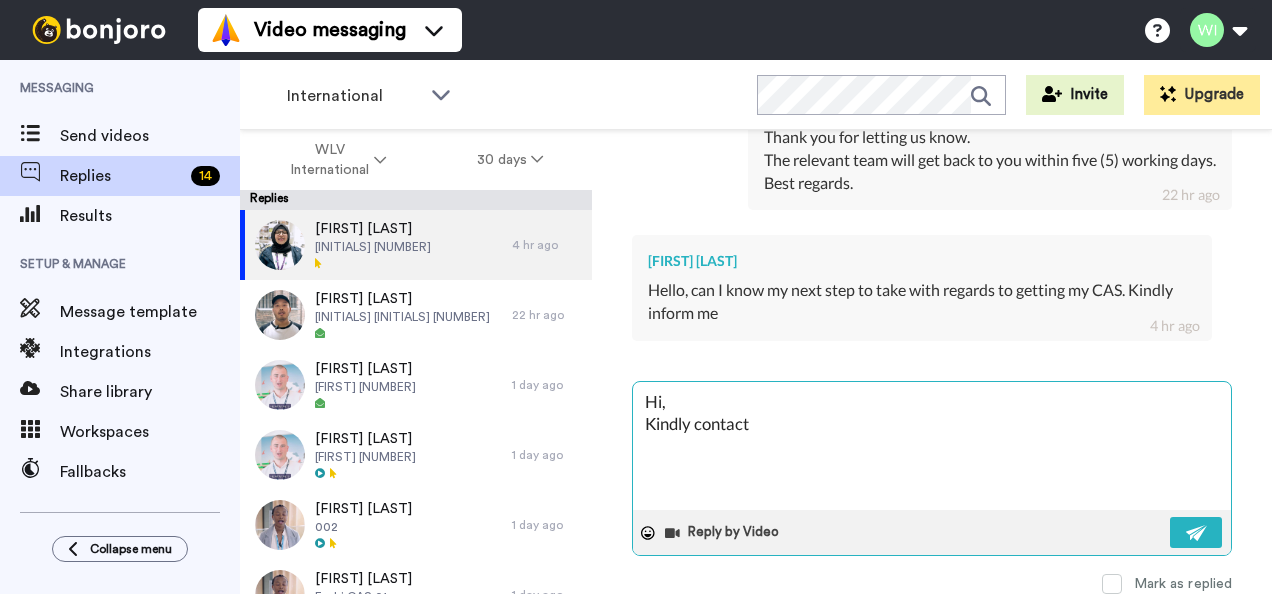 type on "x" 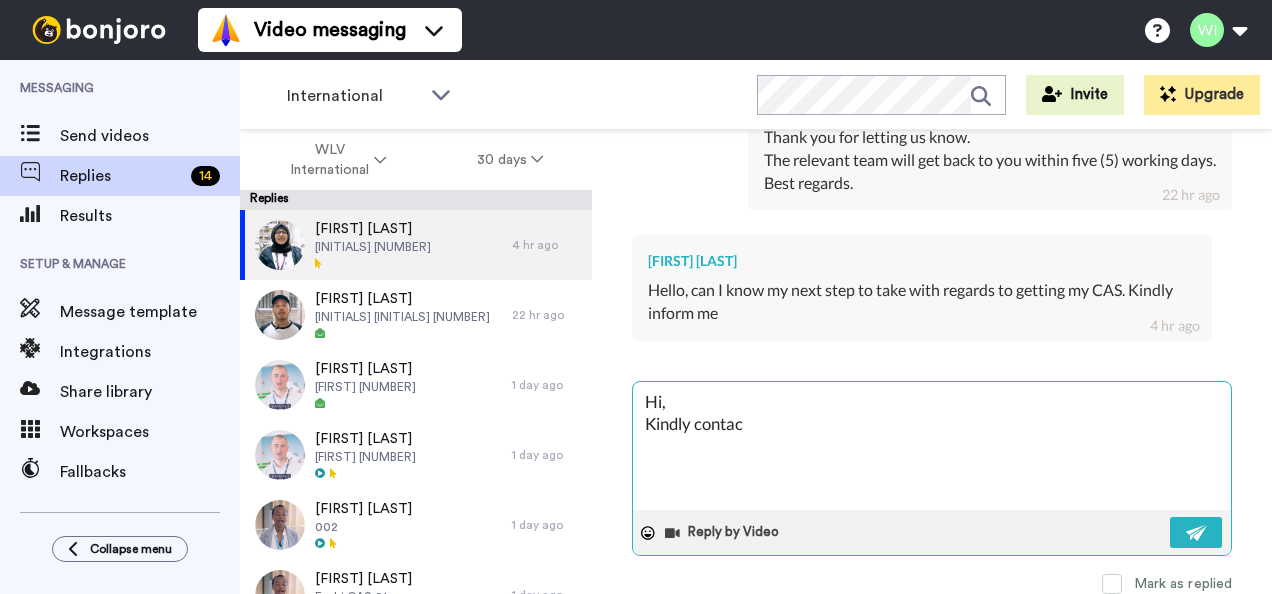 type on "x" 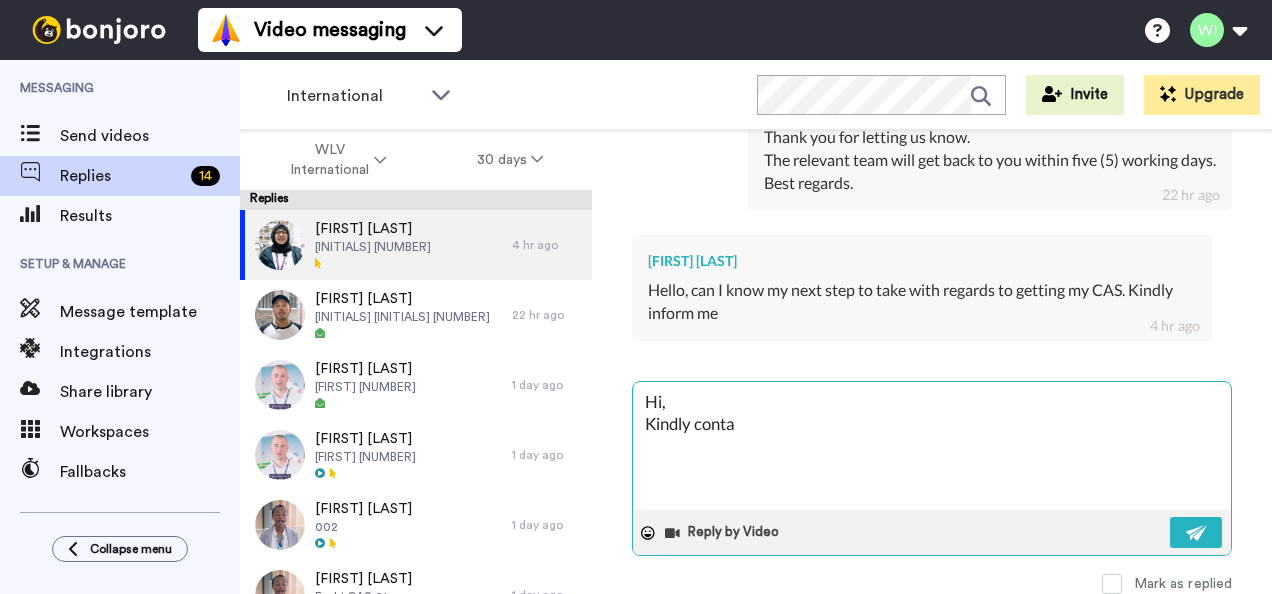 type on "x" 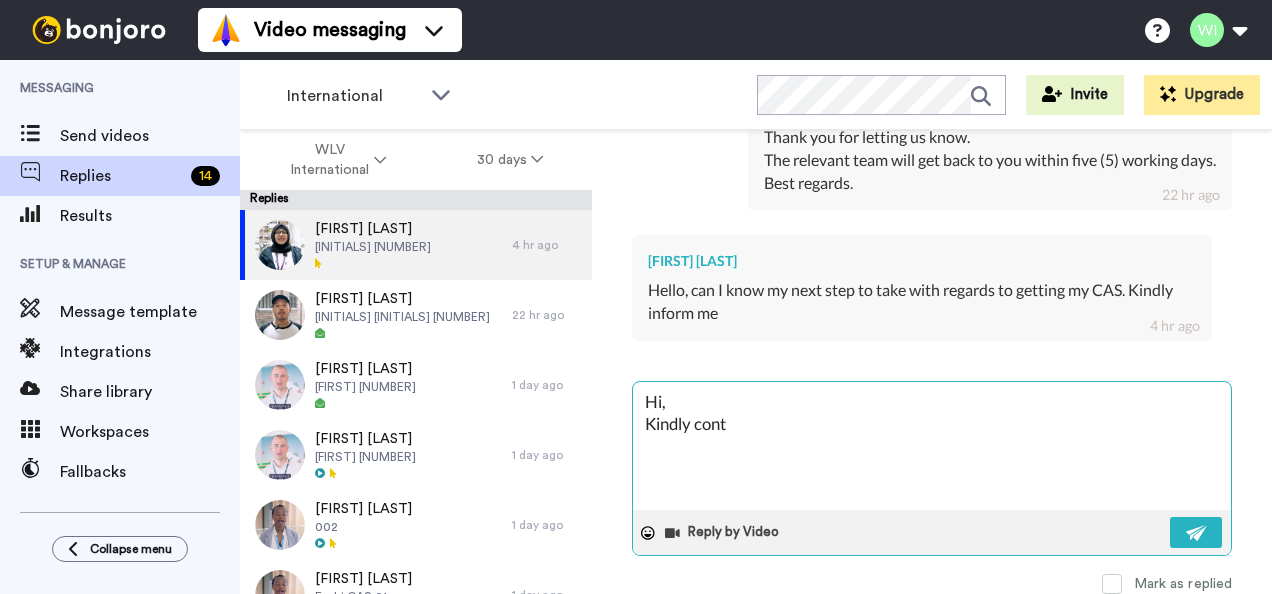 type on "x" 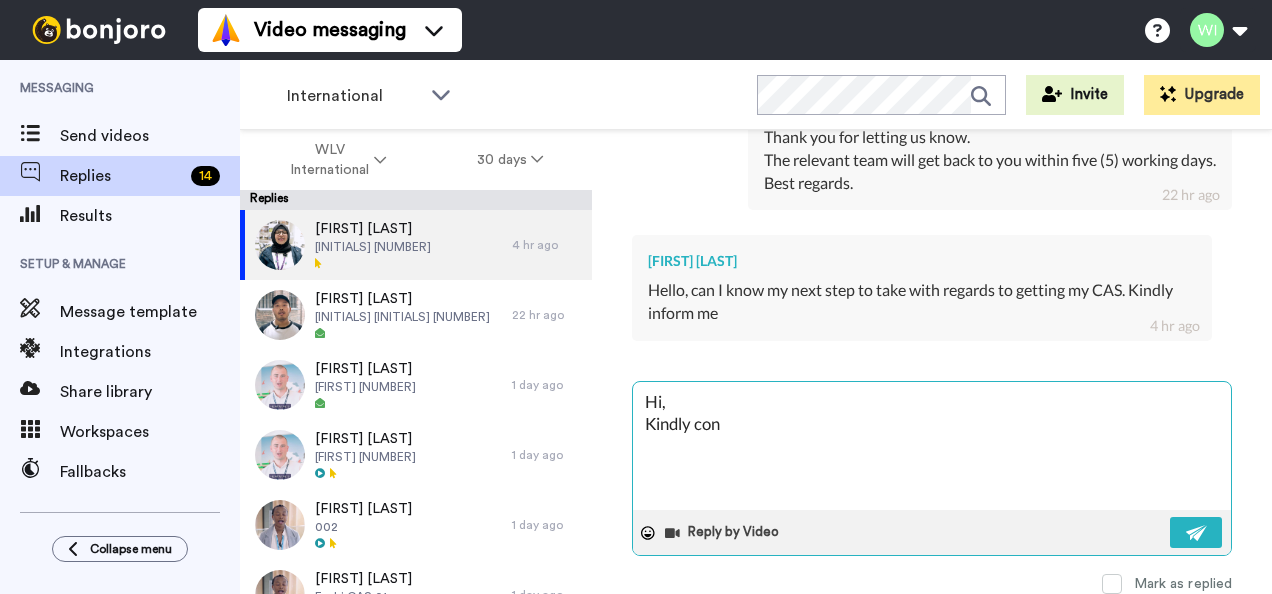 type on "x" 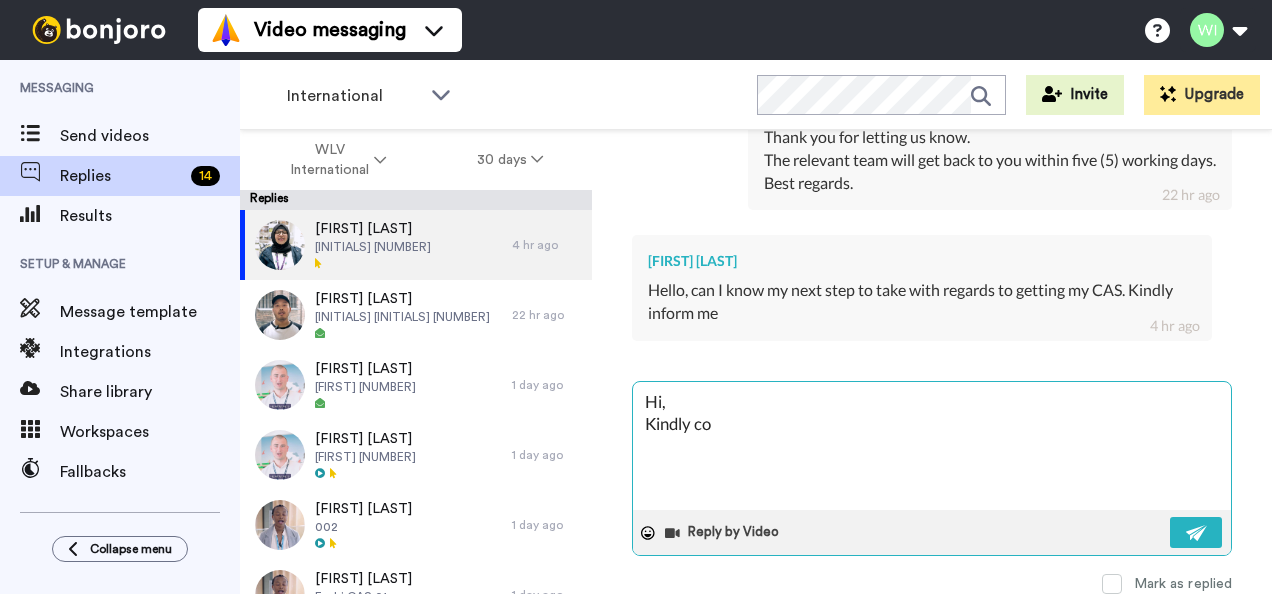 type on "x" 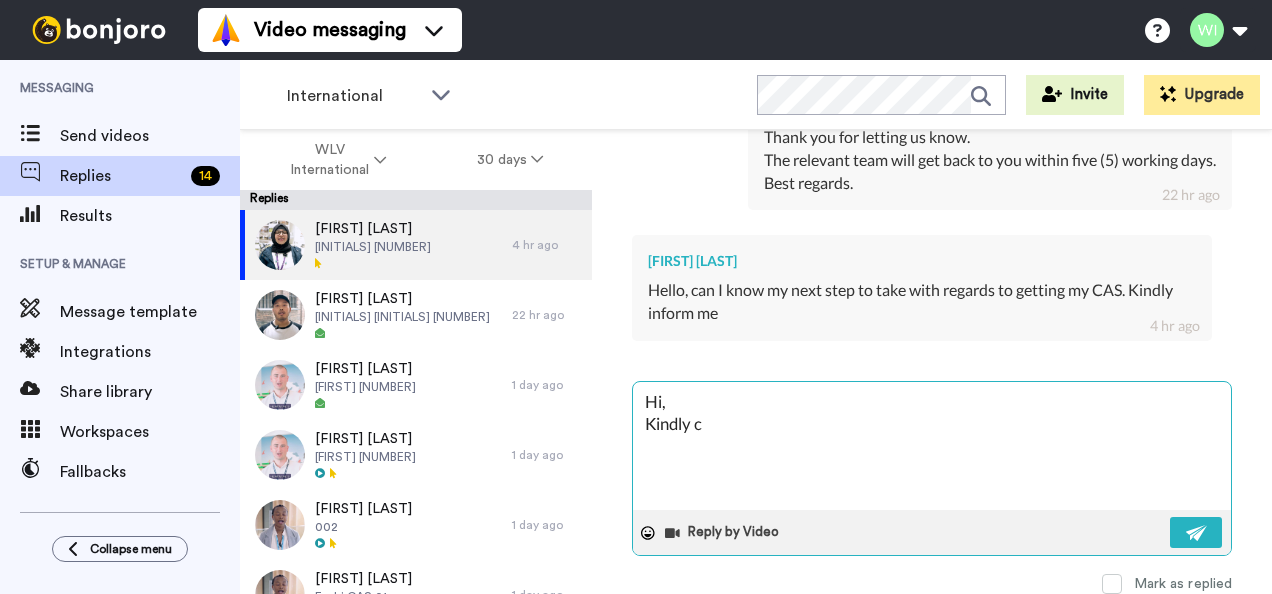 type on "x" 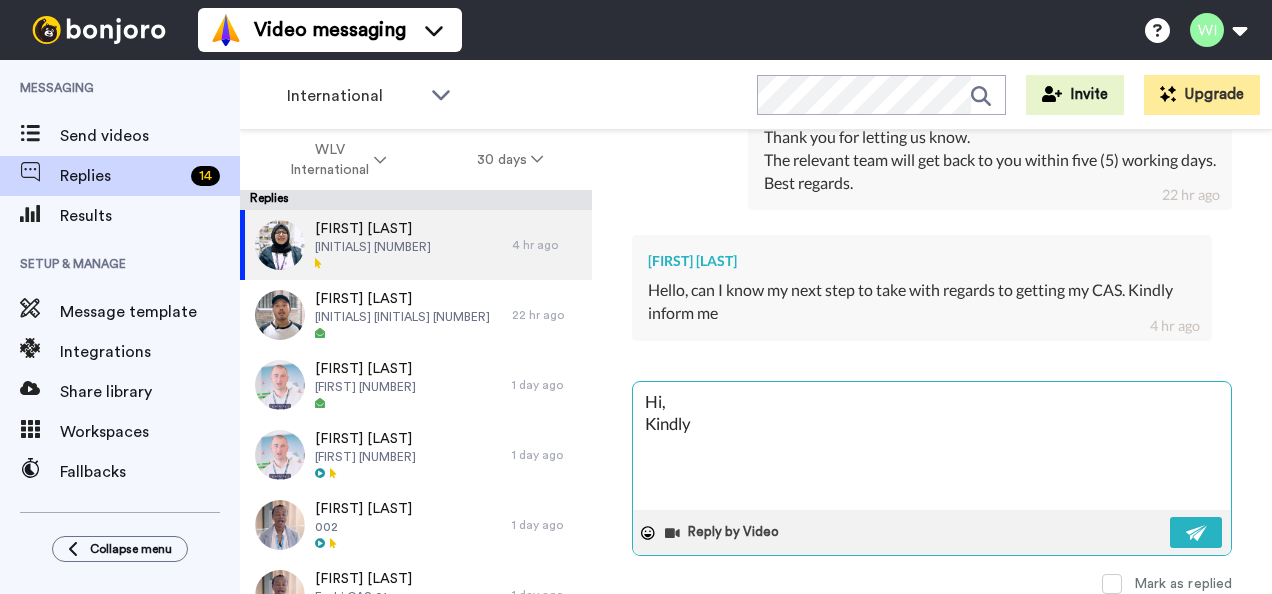 type on "x" 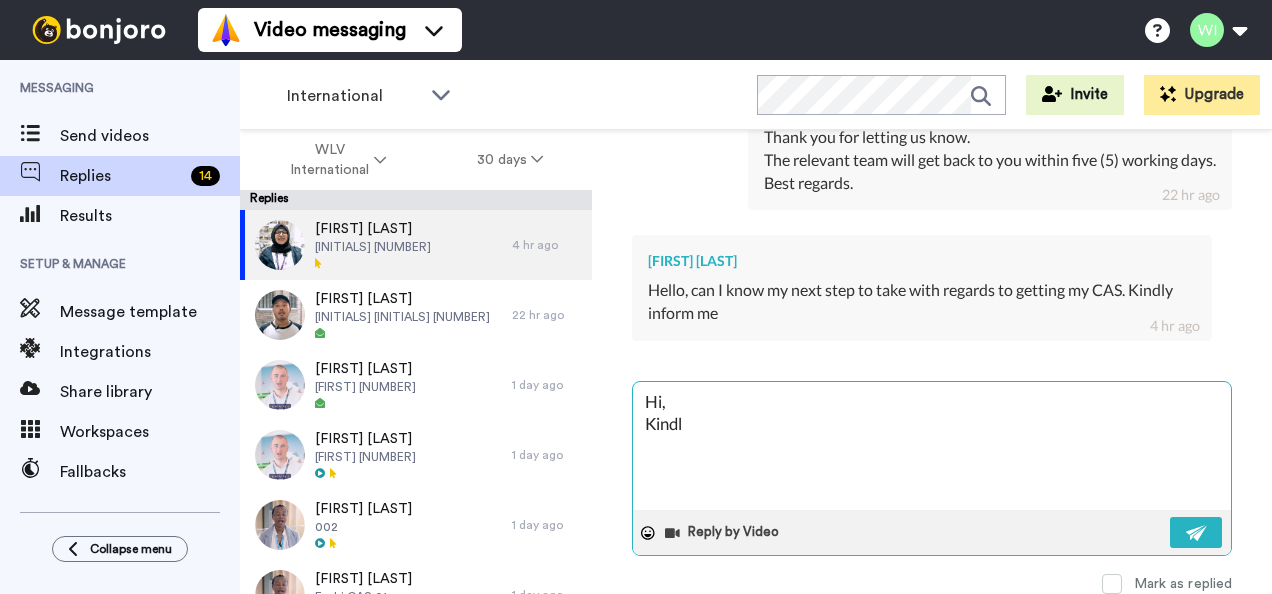 type on "x" 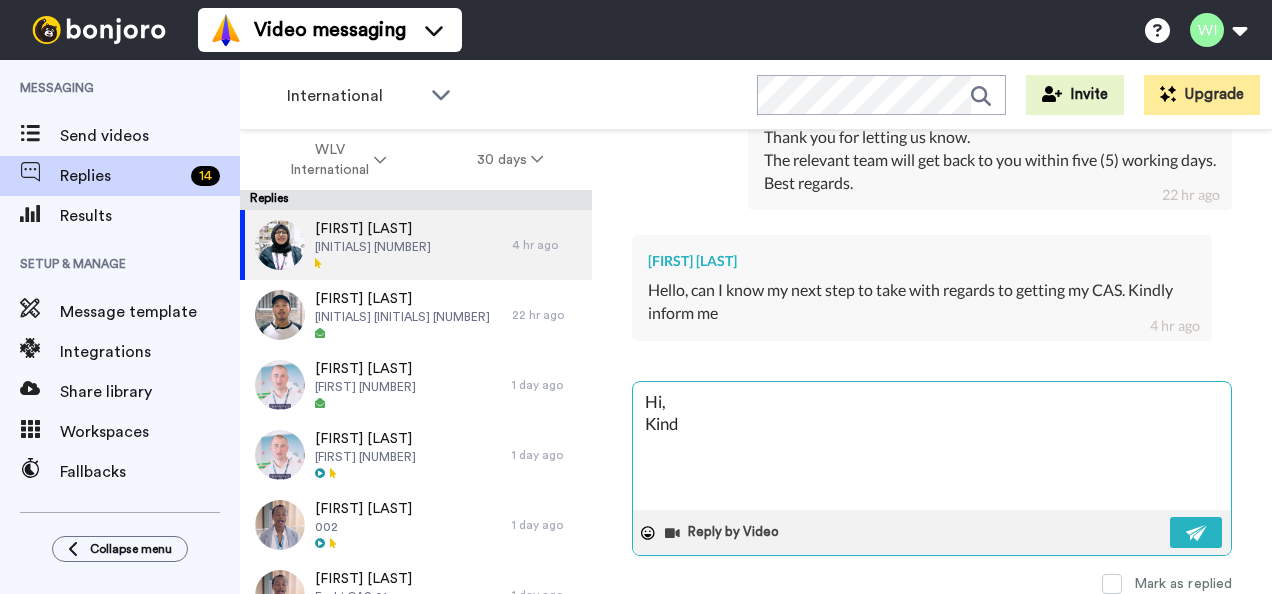 type on "x" 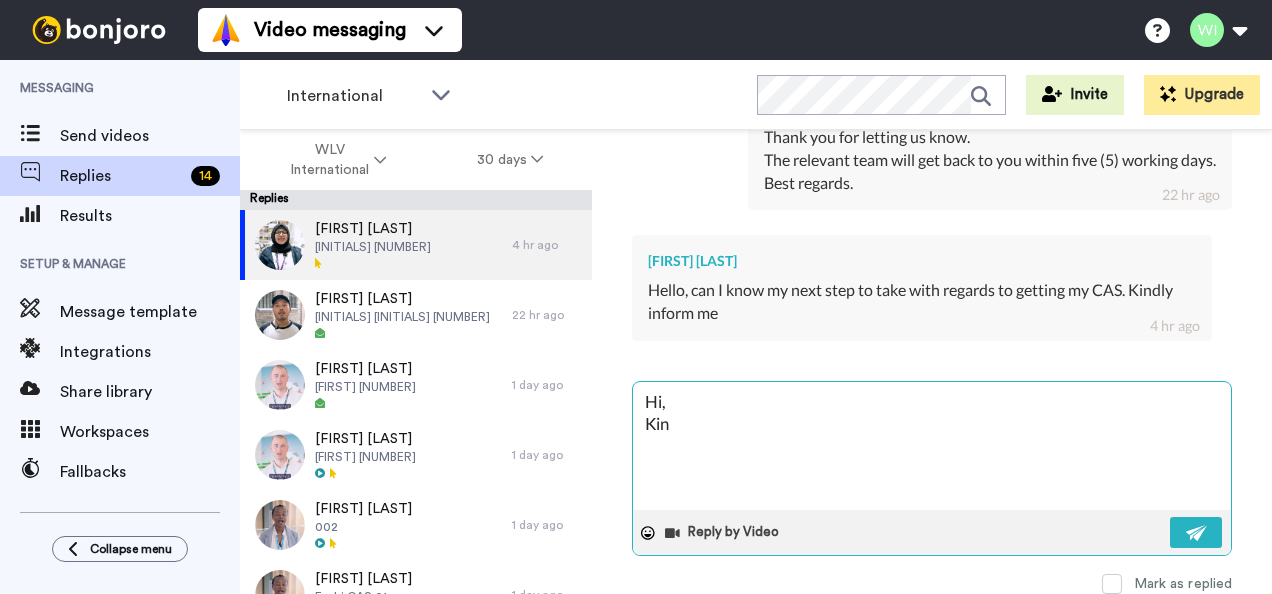 type on "x" 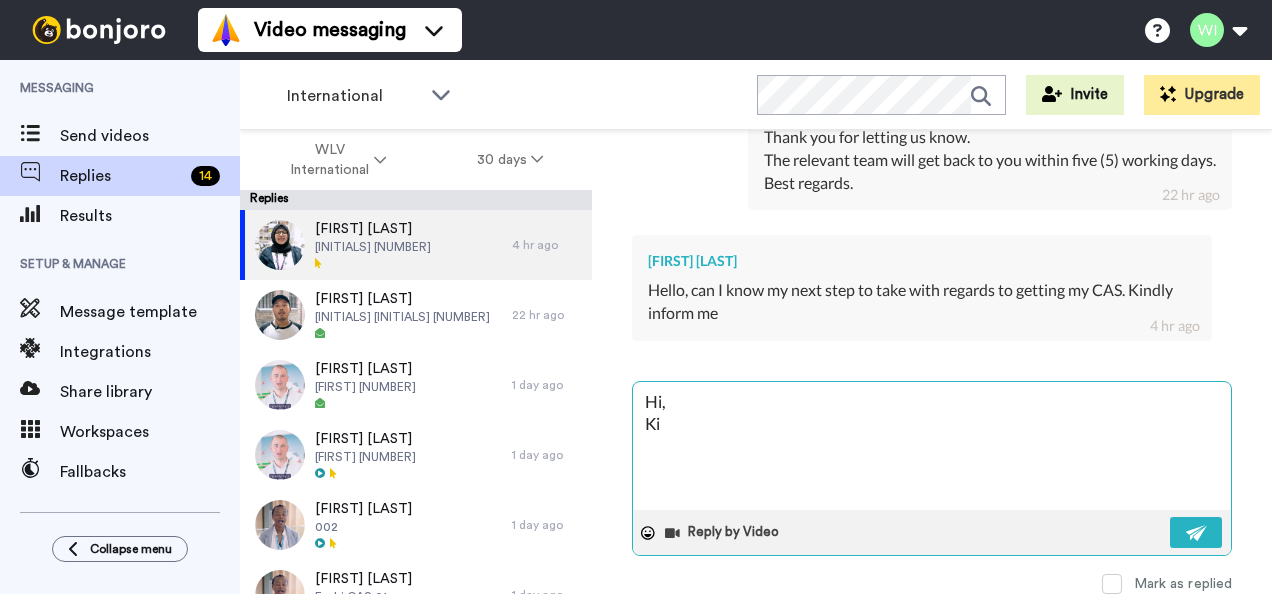 type on "x" 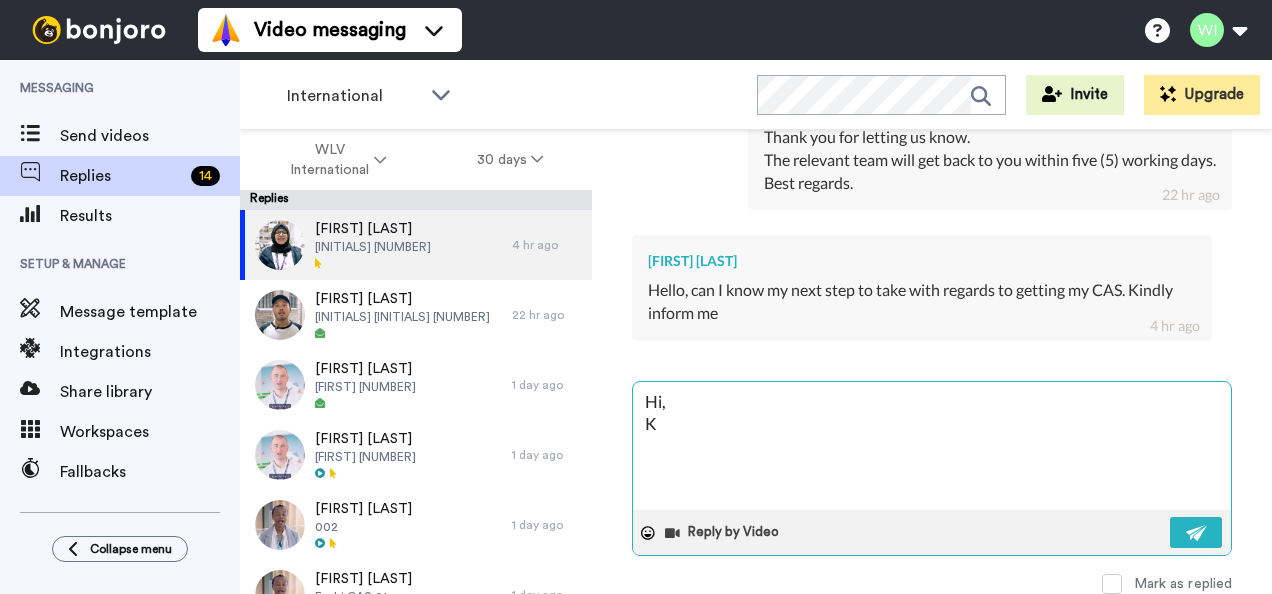 type on "x" 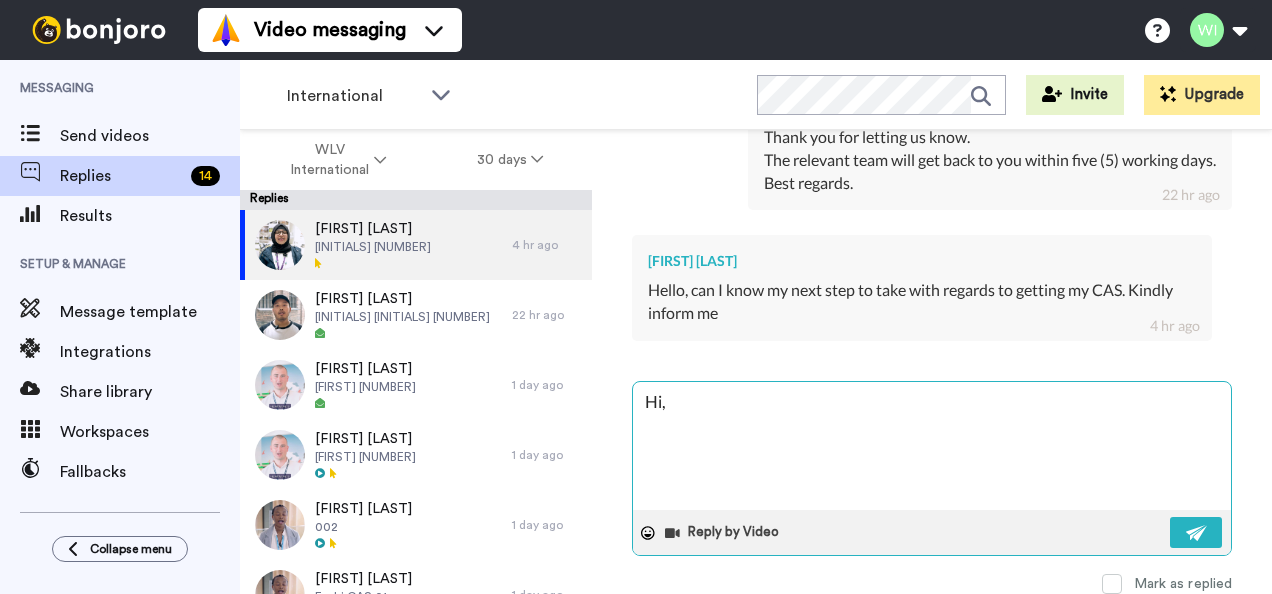 type on "x" 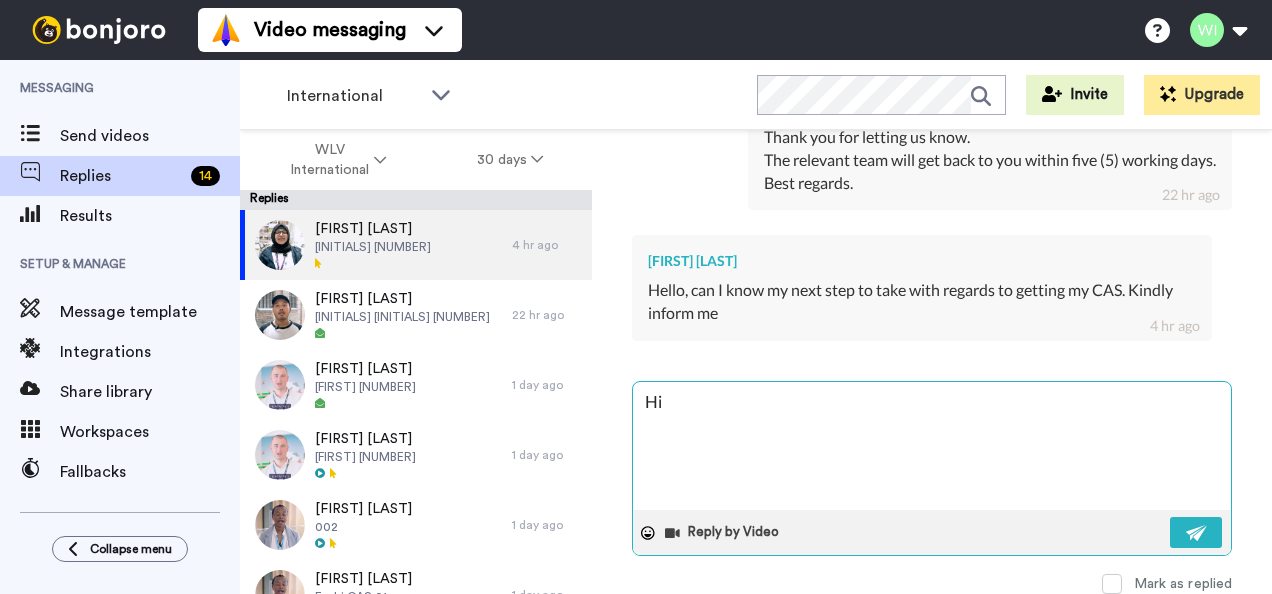 type on "x" 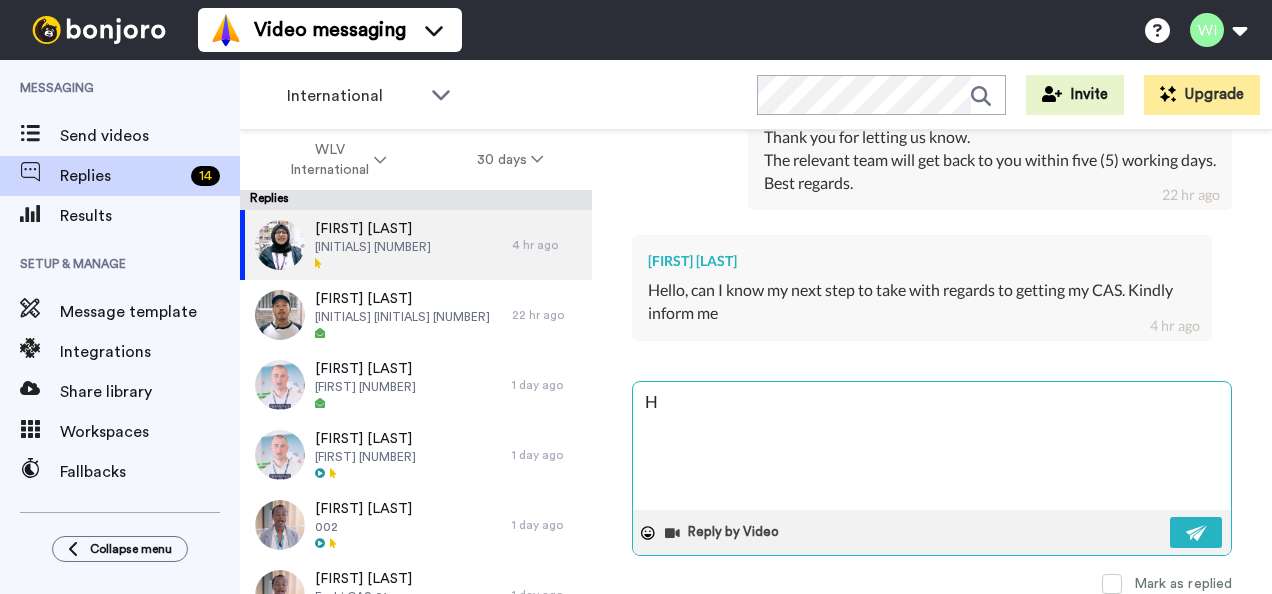 type on "x" 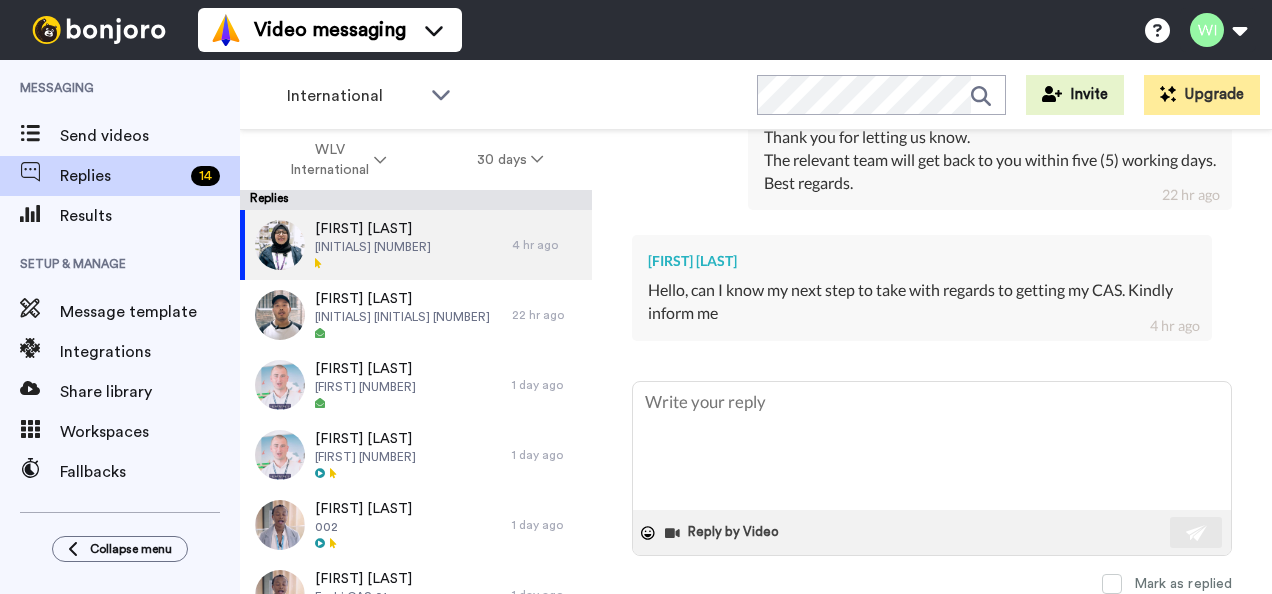 type on "x" 